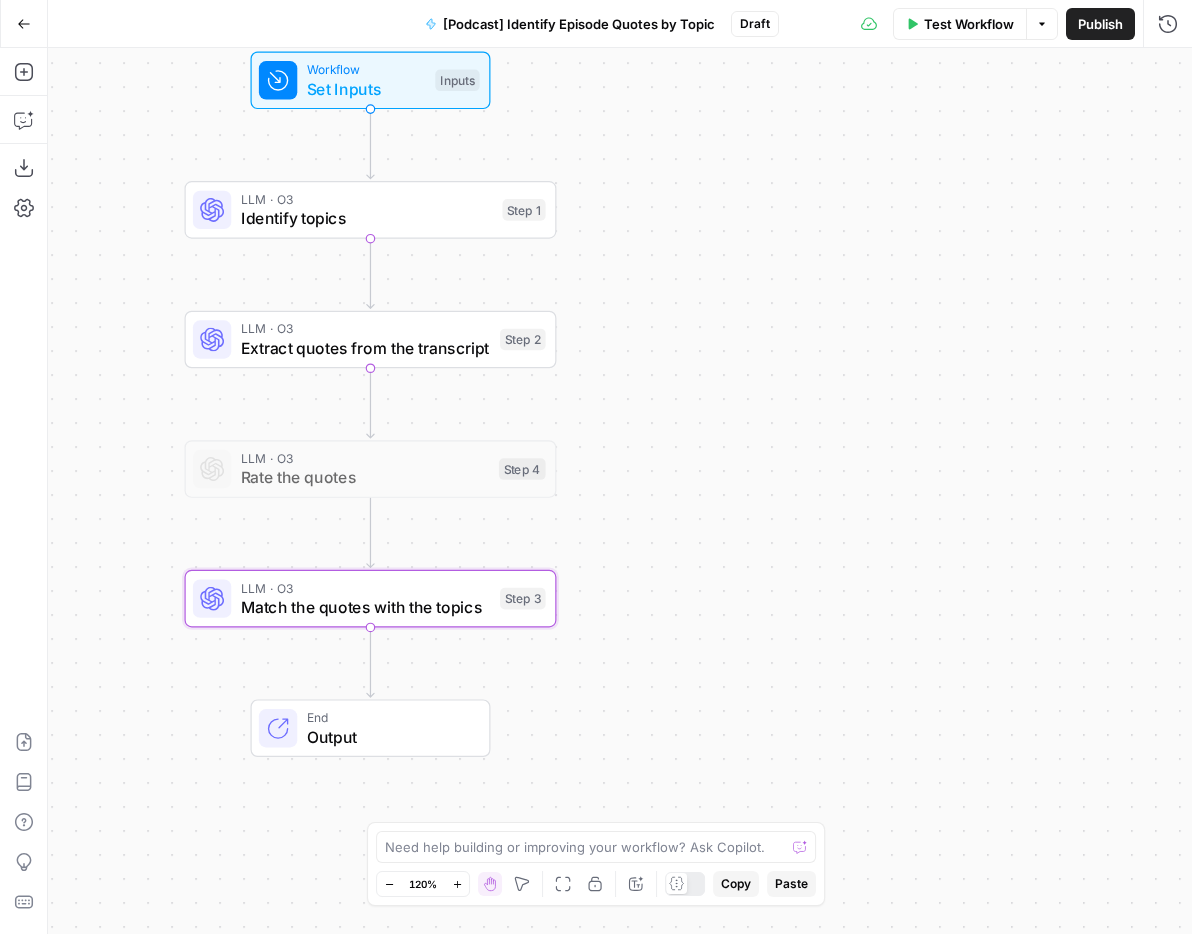 scroll, scrollTop: 0, scrollLeft: 0, axis: both 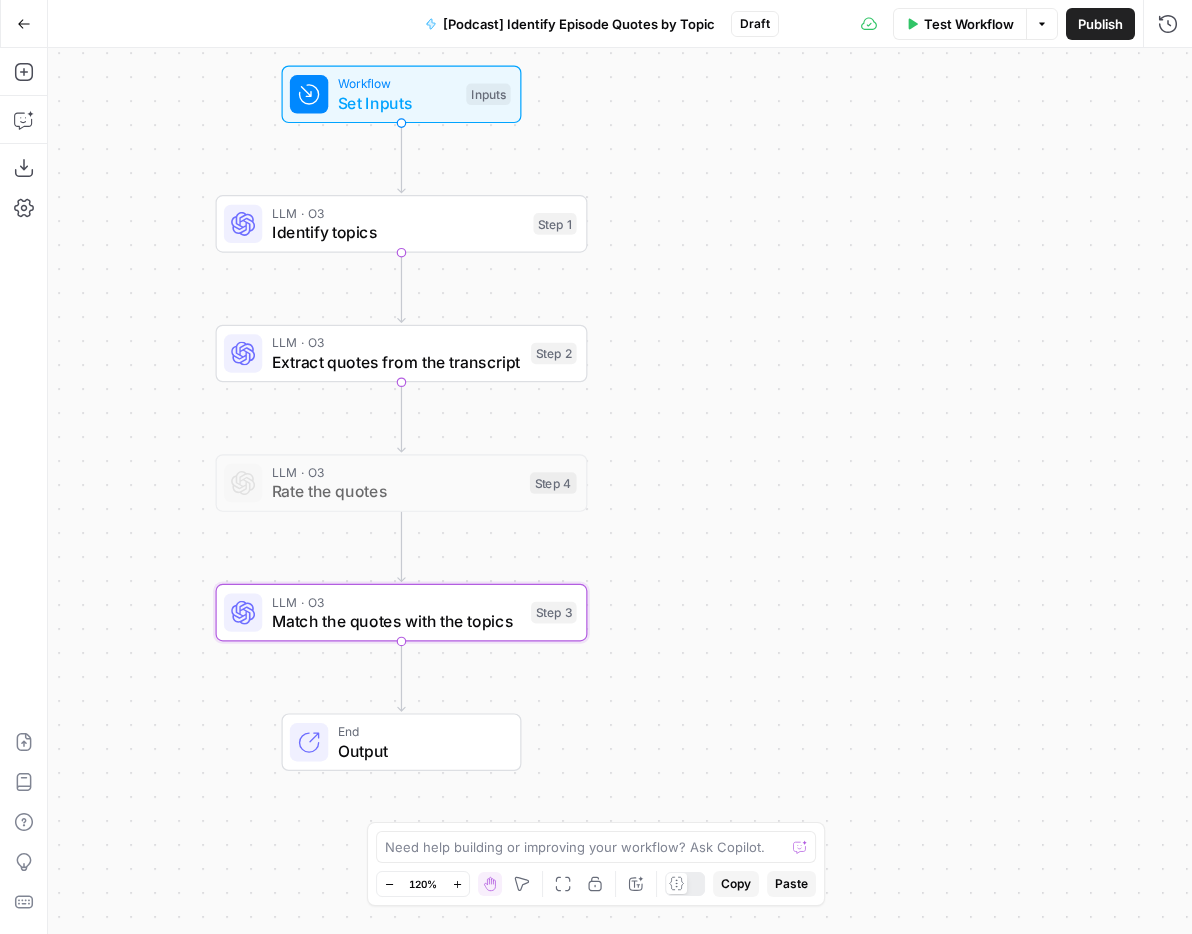 click on "Workflow Set Inputs Inputs LLM · O3 Identify topics Step 1 LLM · O3 Extract quotes from the transcript Step 2 LLM · O3 Rate the quotes Step 4 LLM · O3 Match the quotes with the topics Step 3 End Output" at bounding box center (620, 491) 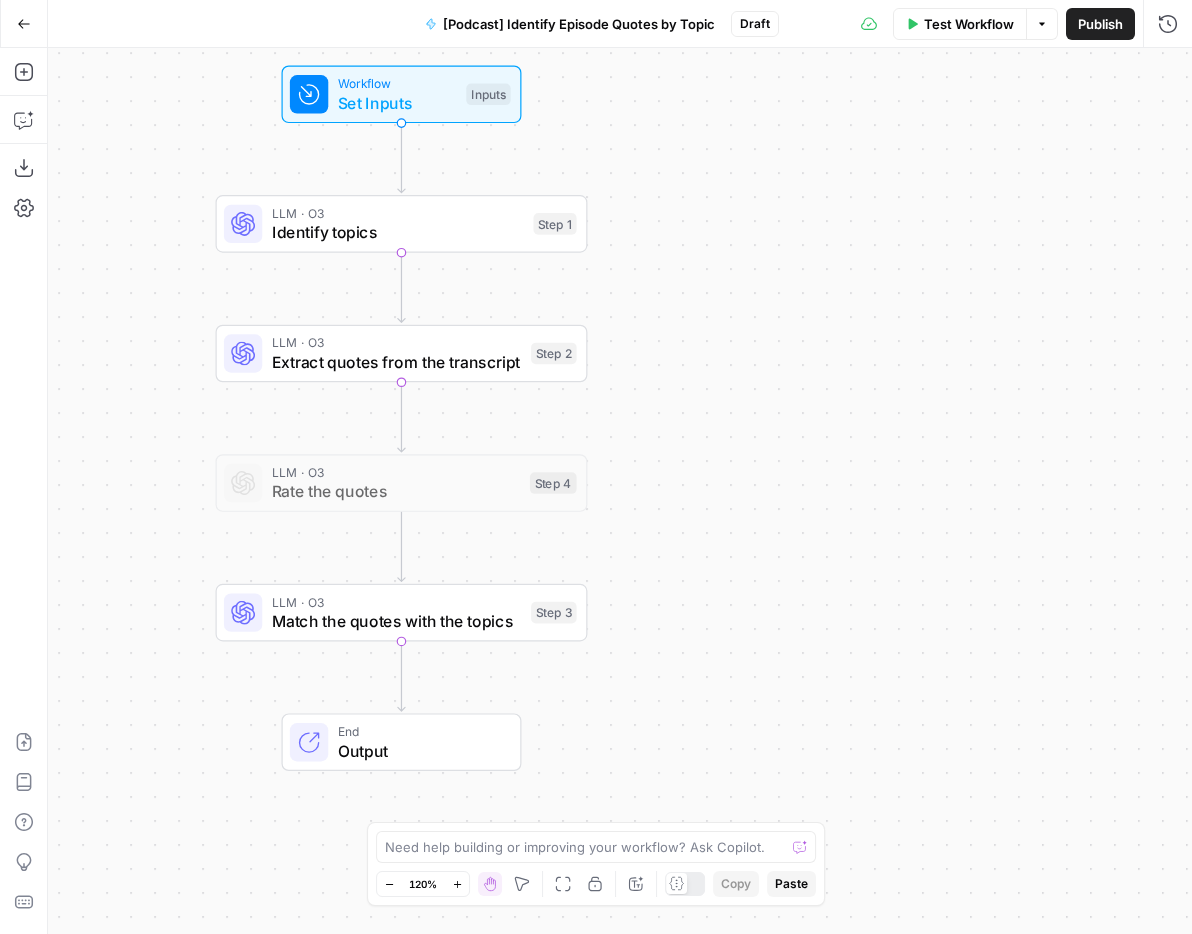 click on "Test Workflow" at bounding box center [969, 24] 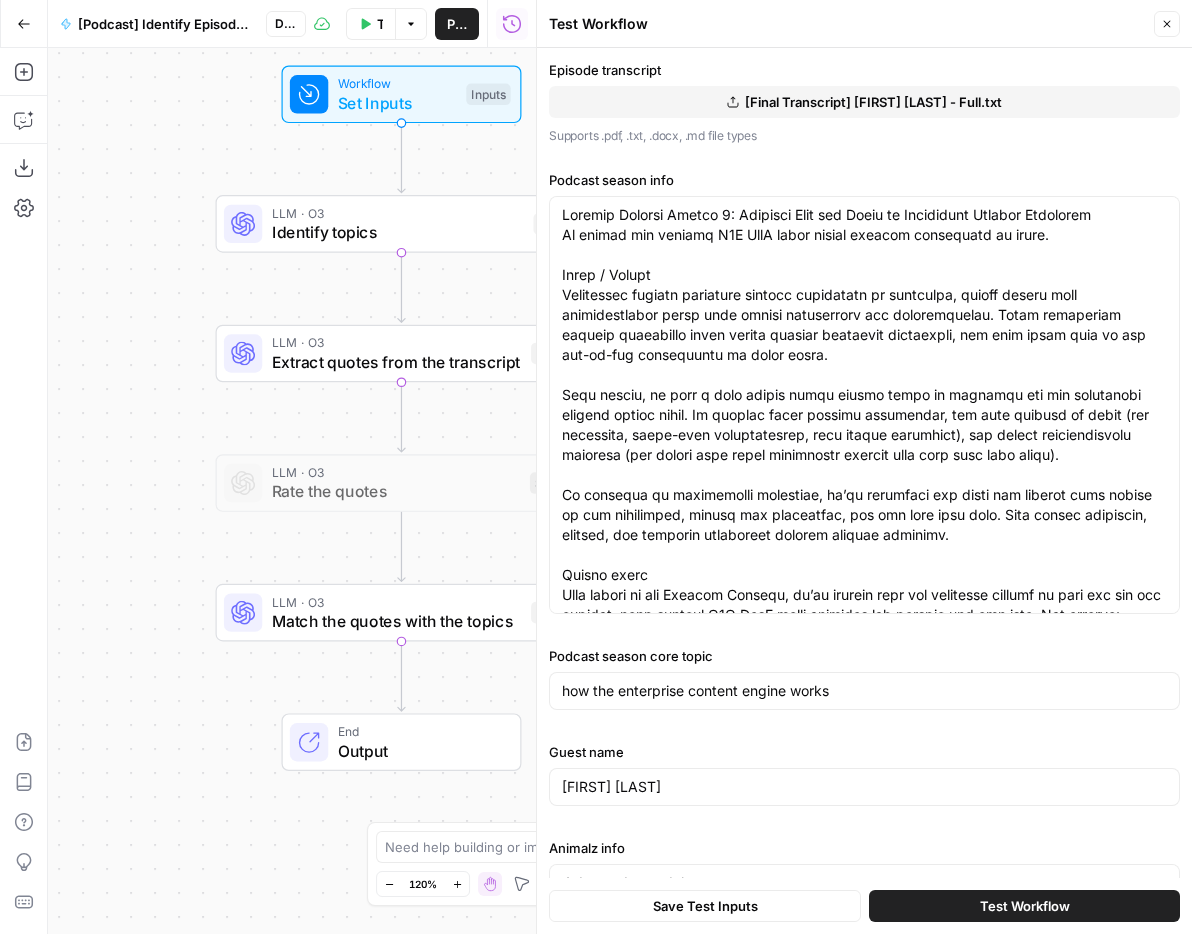click on "Episode transcript [Final Transcript] [FIRST] [LAST] - Full.txt Supports .pdf, .txt, .docx, .md file types" at bounding box center [864, 103] 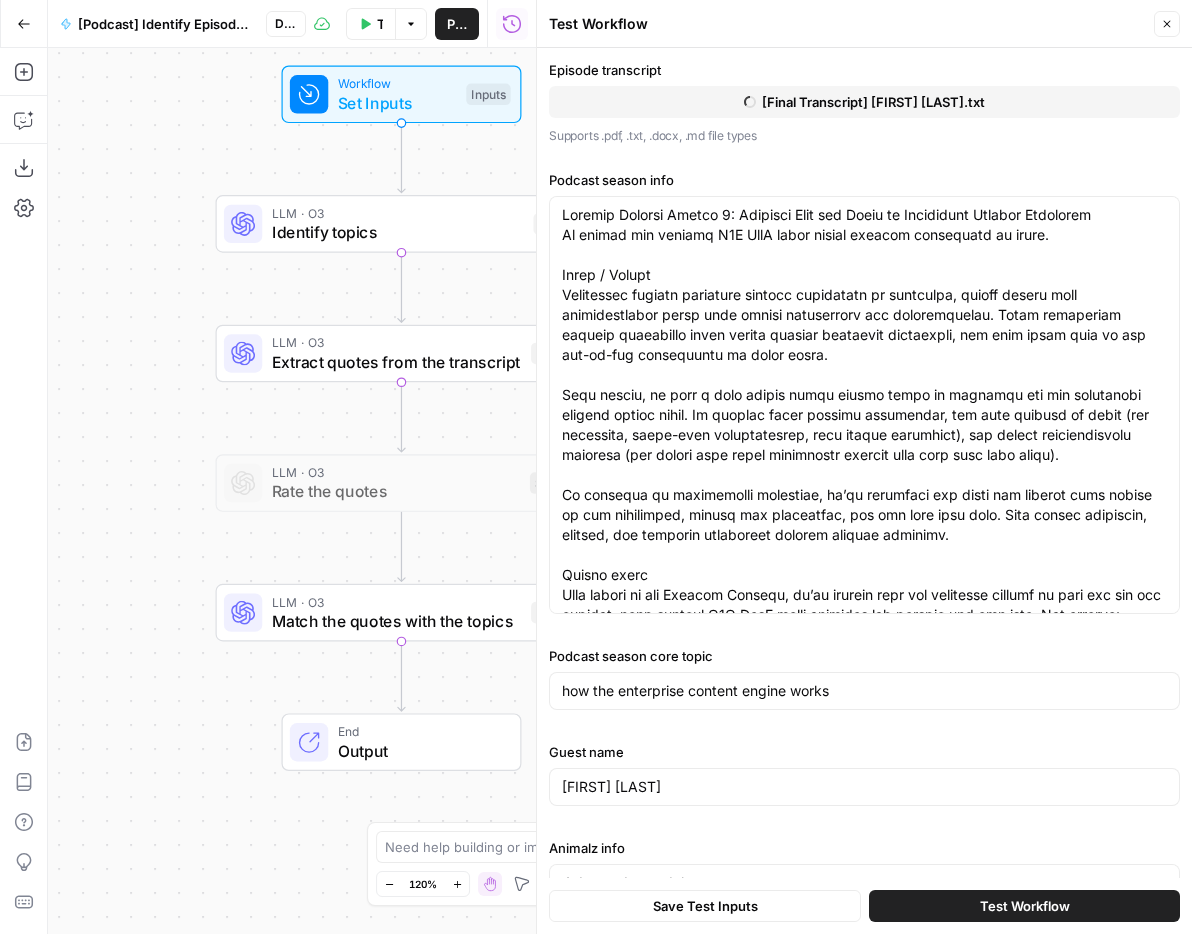 scroll, scrollTop: 218, scrollLeft: 0, axis: vertical 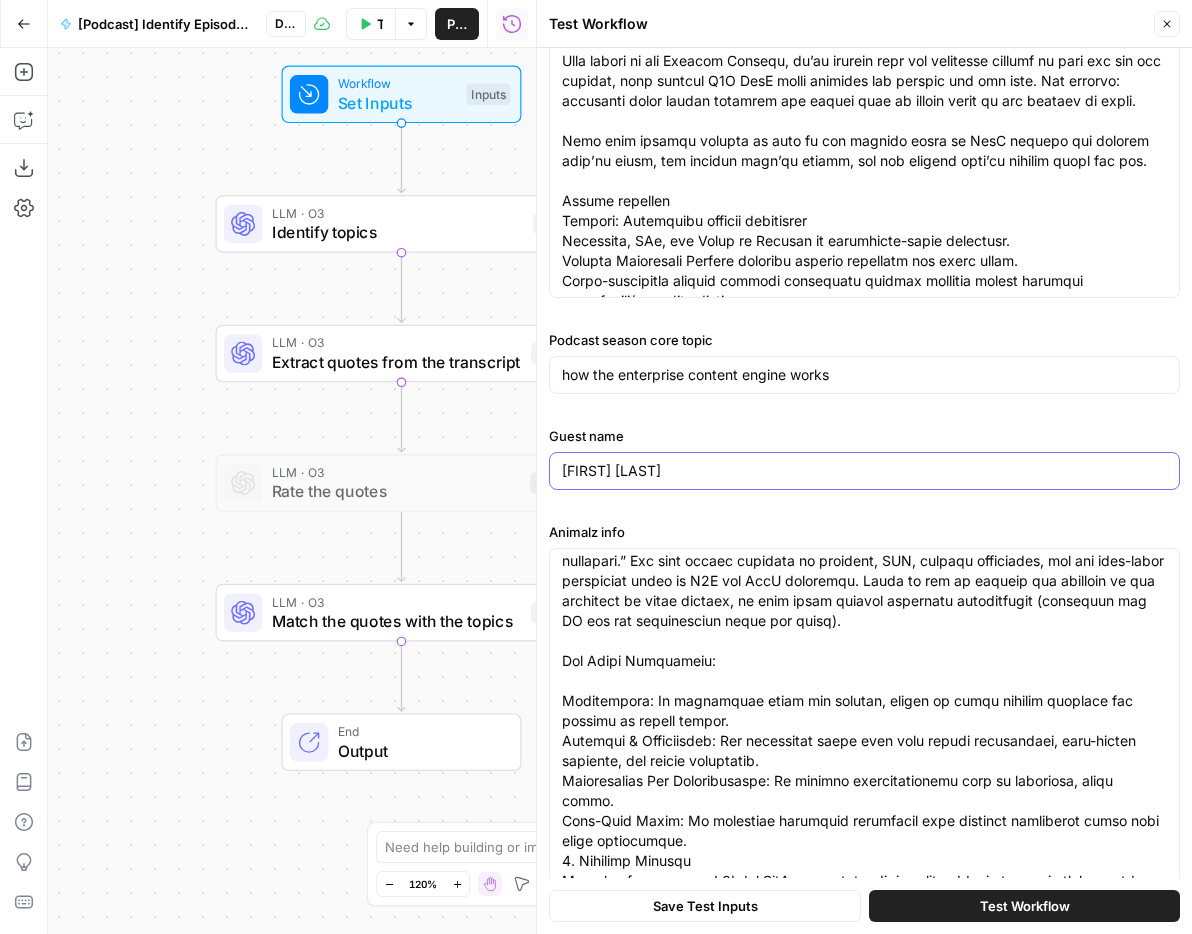 click on "[FIRST] [LAST]" at bounding box center (864, 471) 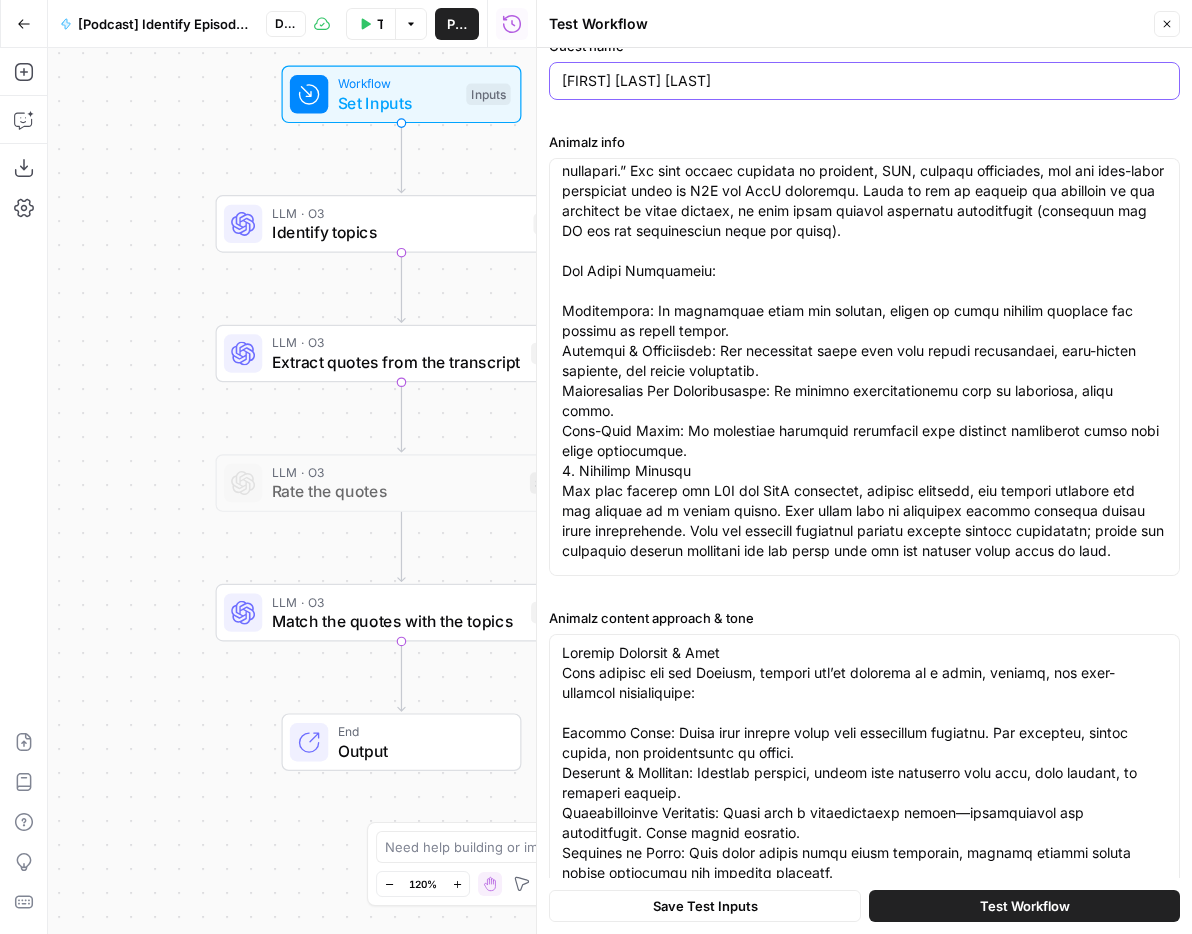 scroll, scrollTop: 900, scrollLeft: 0, axis: vertical 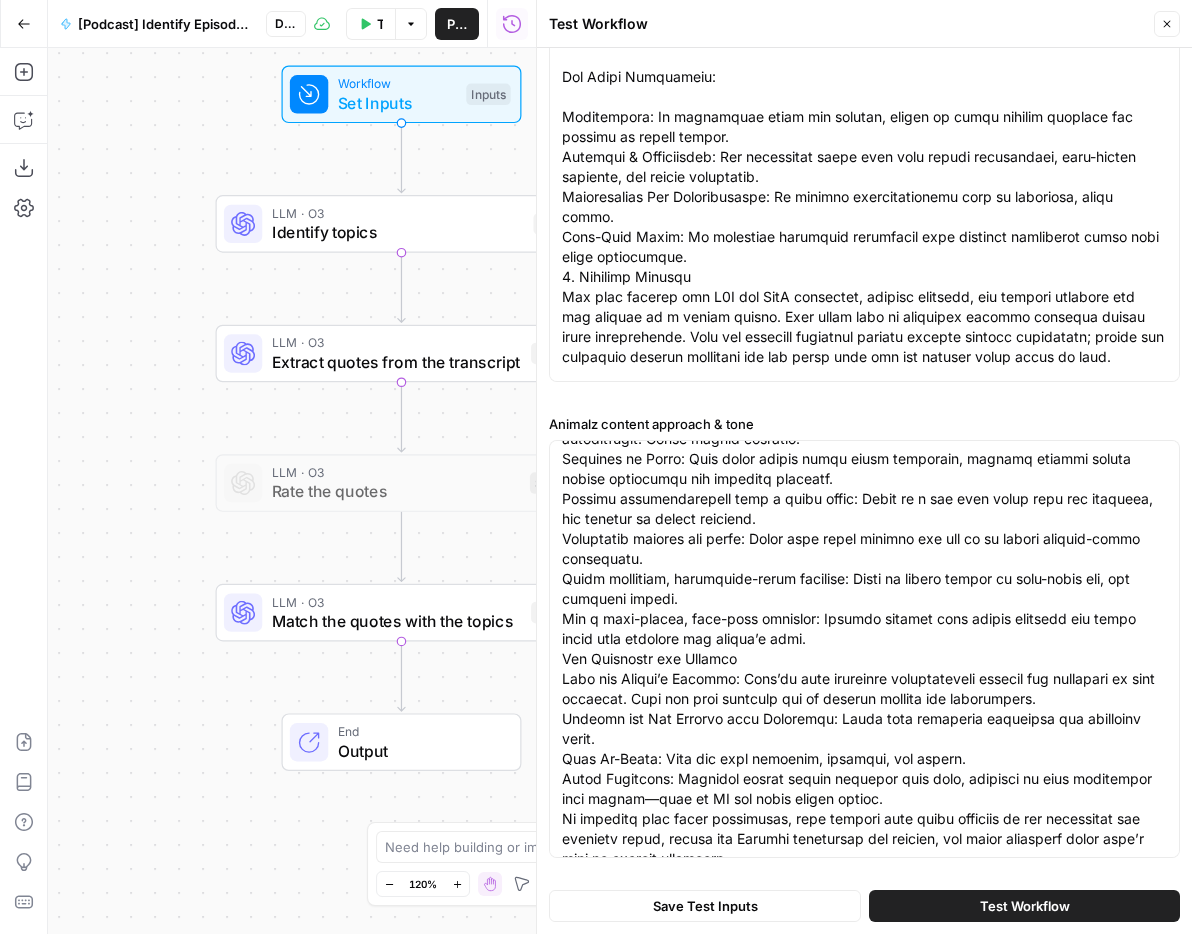 type on "[FIRST] [LAST] [LAST]" 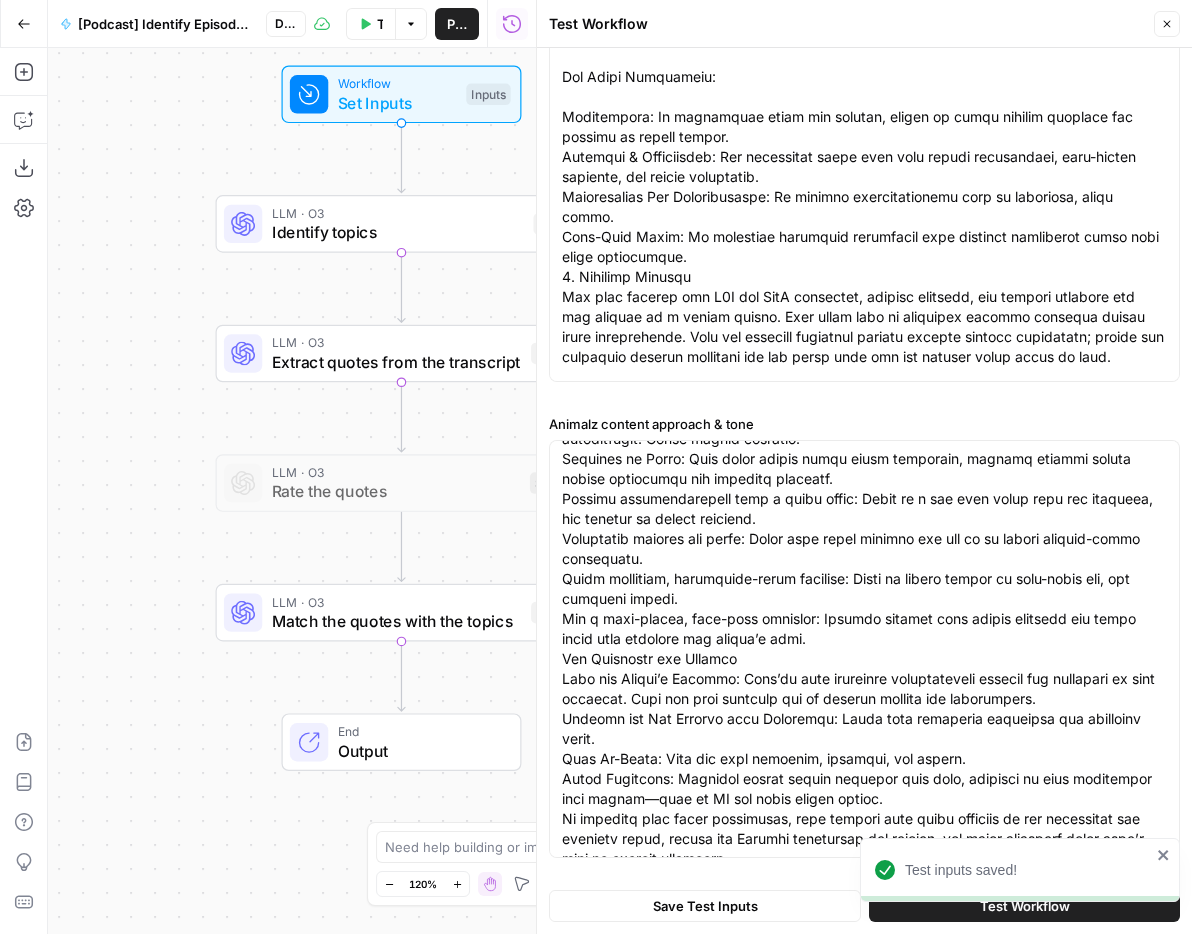 click 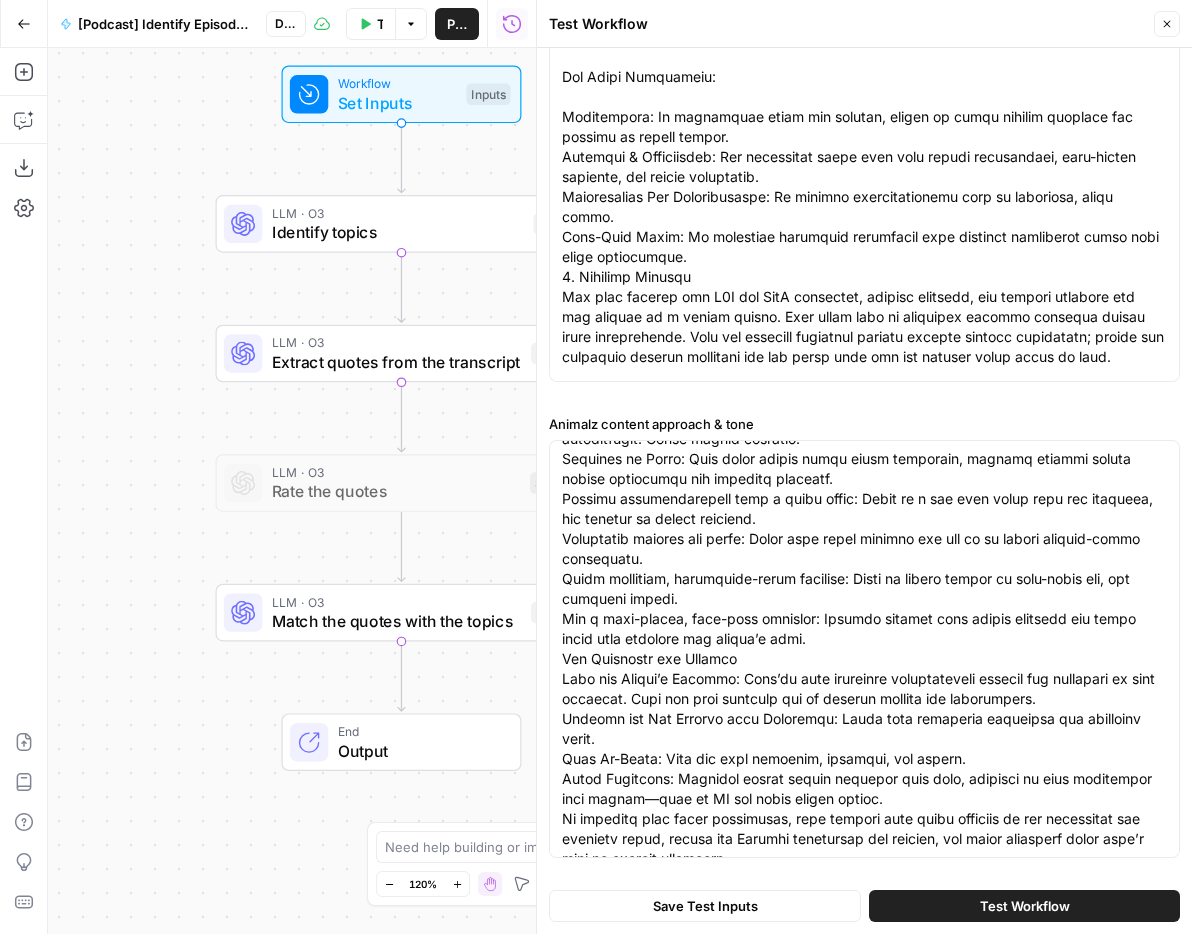 click on "Test Workflow" at bounding box center (1025, 906) 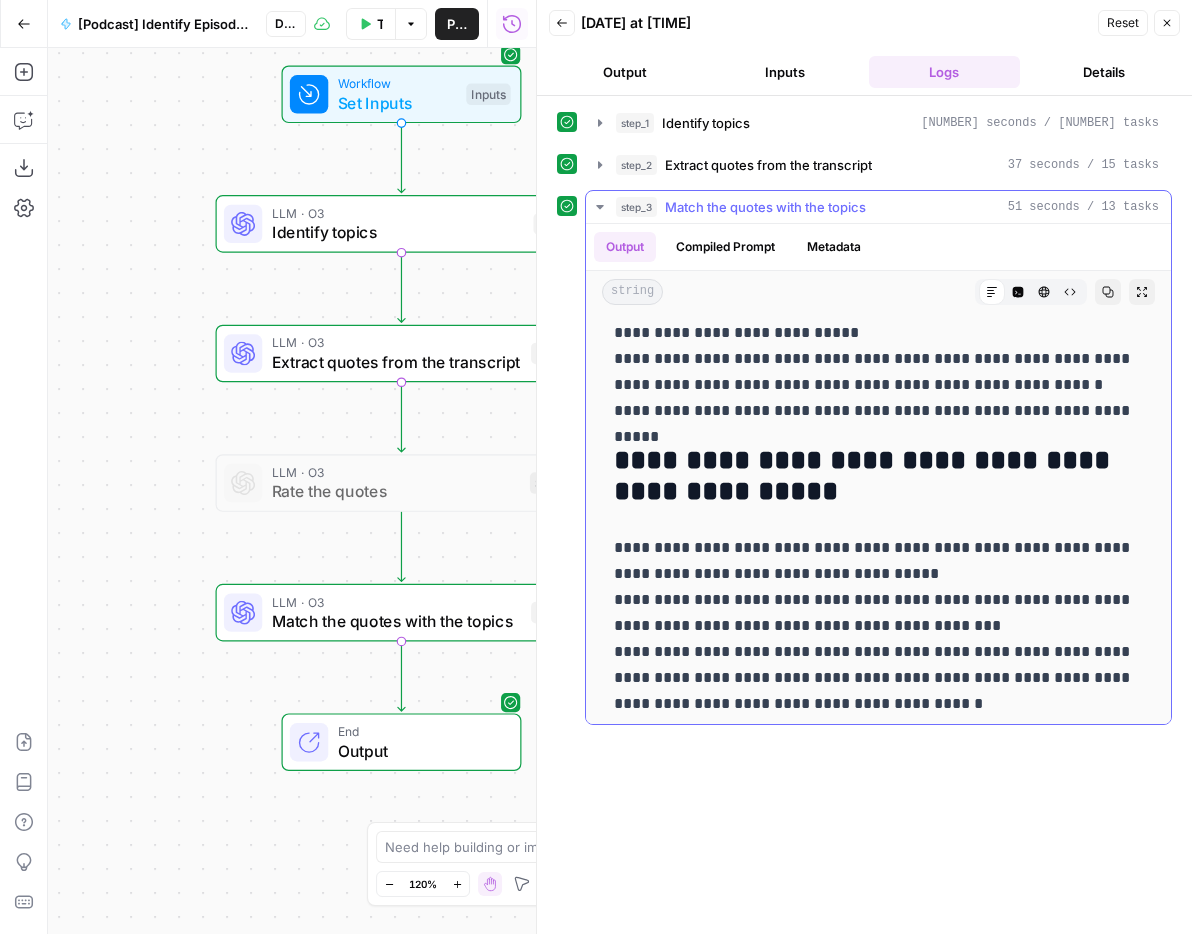 scroll, scrollTop: 233, scrollLeft: 0, axis: vertical 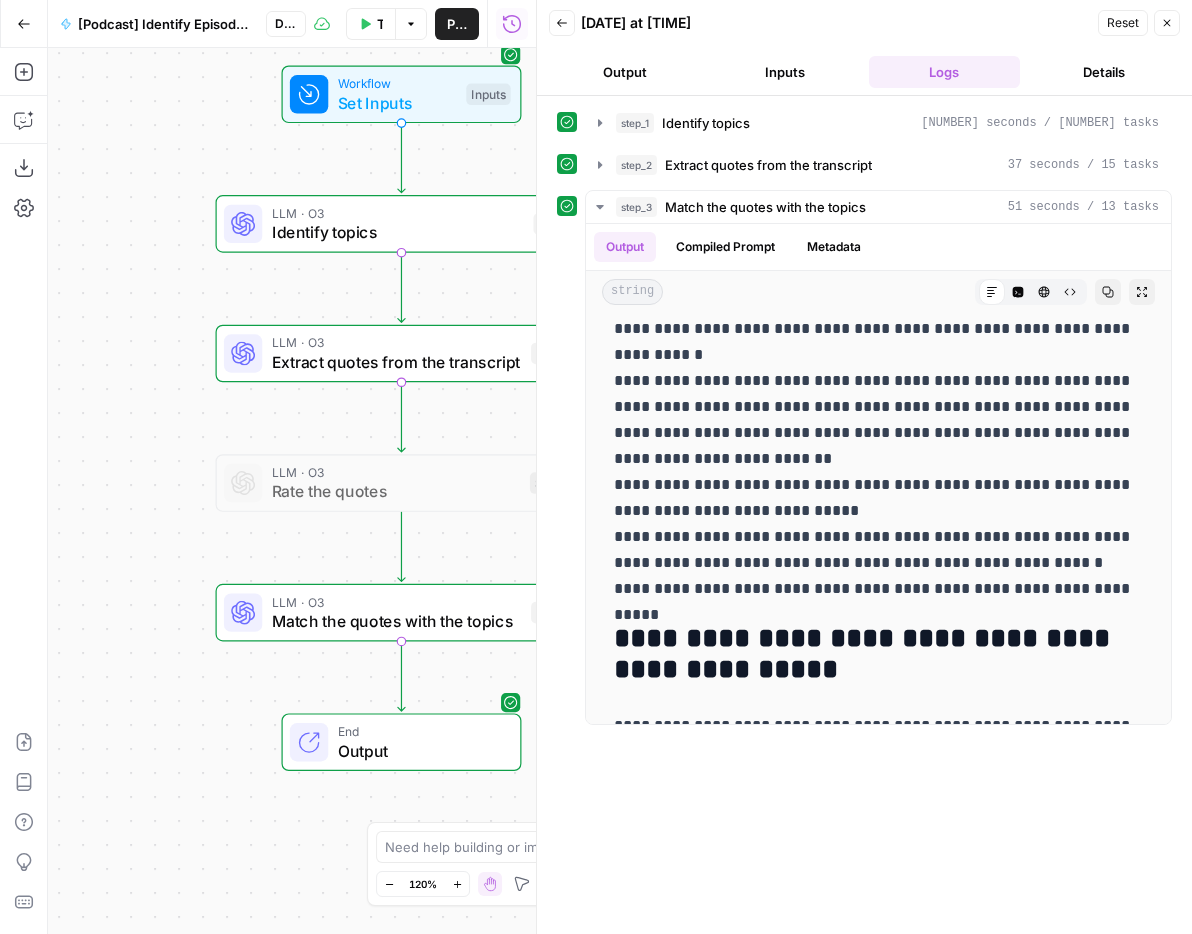 click 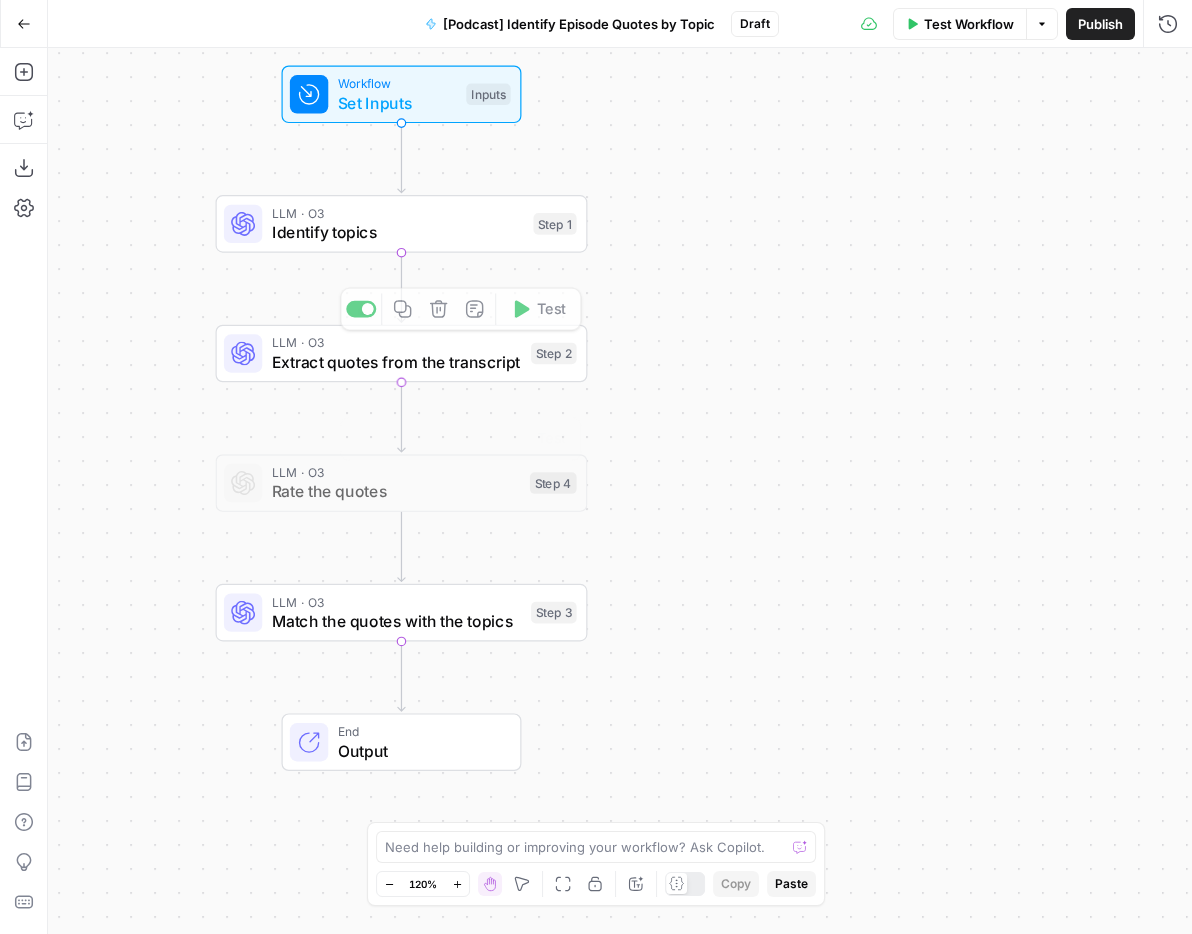 click on "Match the quotes with the topics" at bounding box center (397, 621) 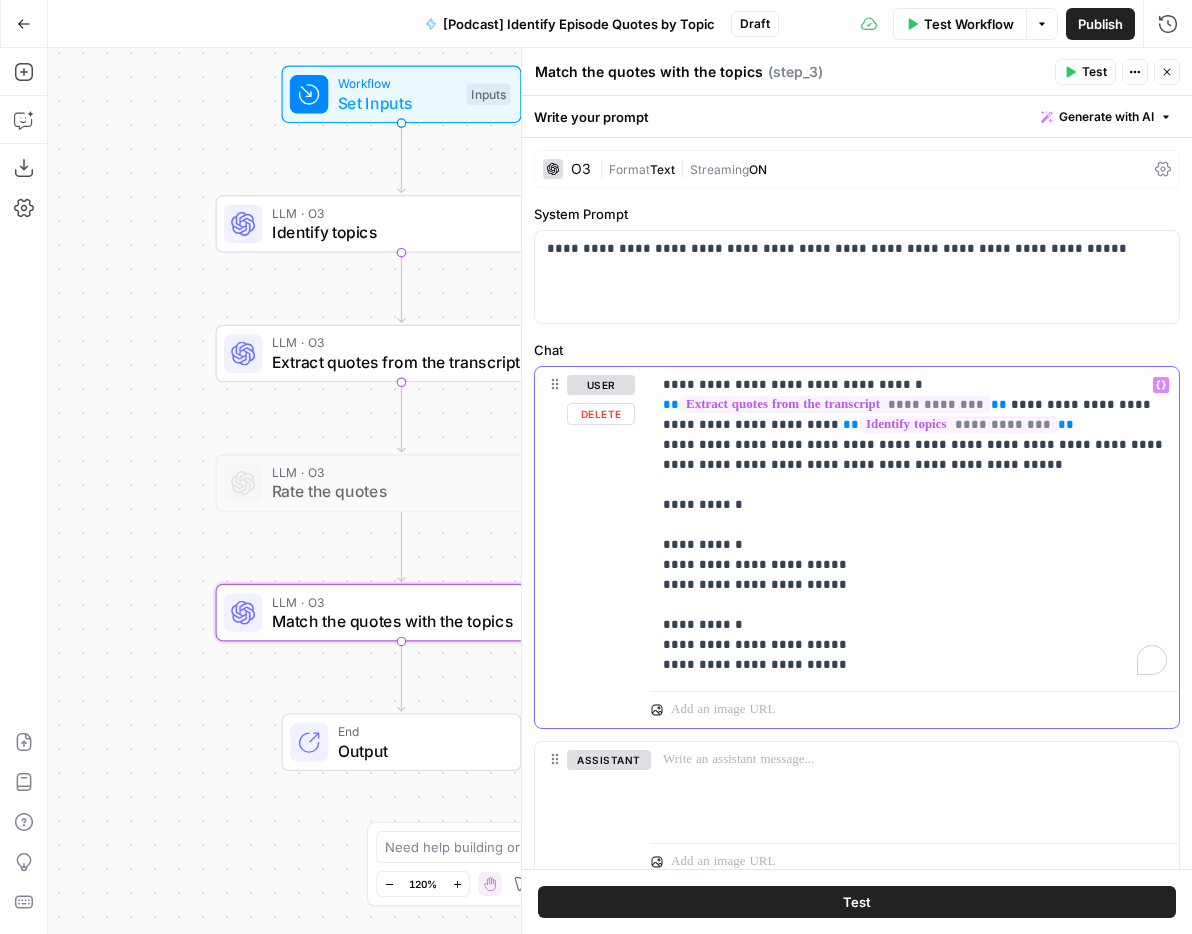 click on "**********" at bounding box center [915, 525] 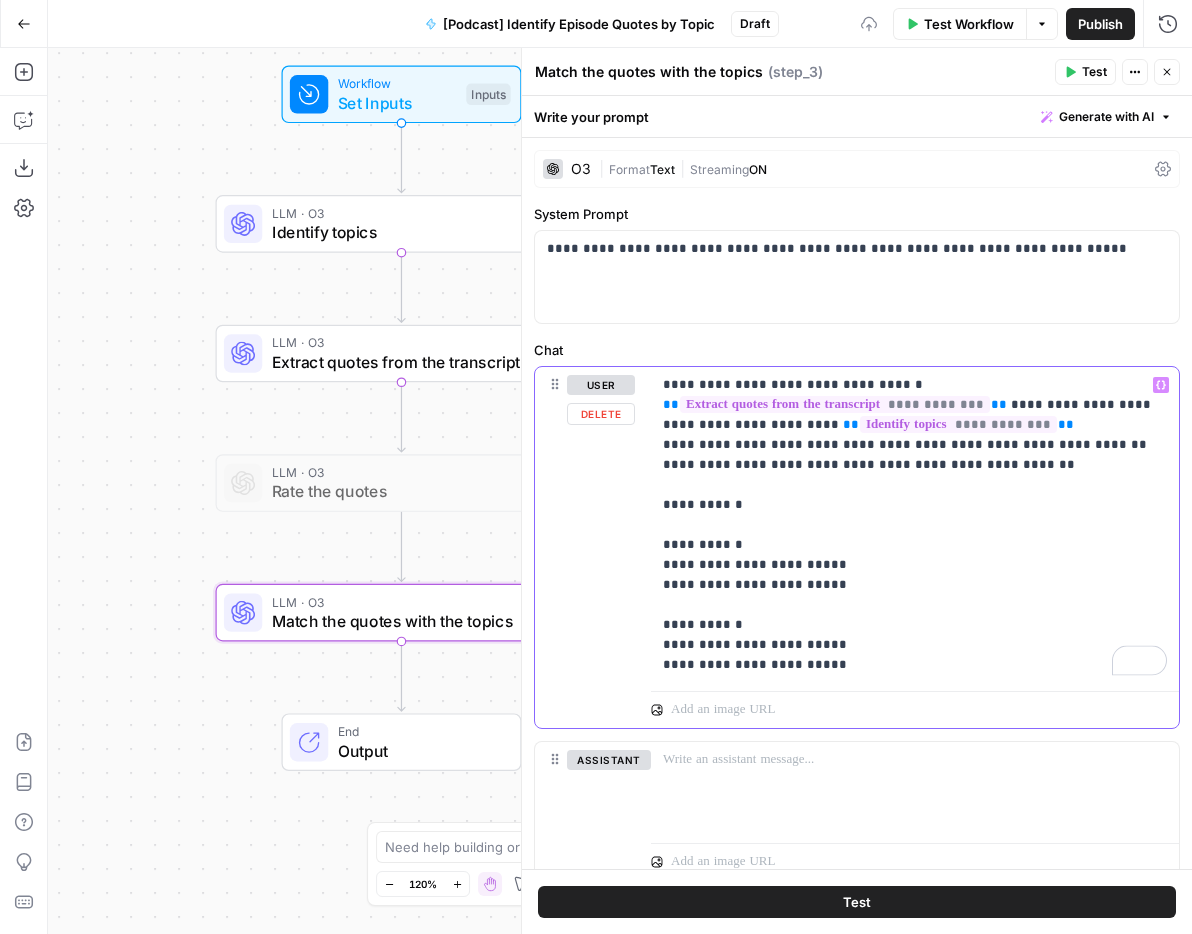 type 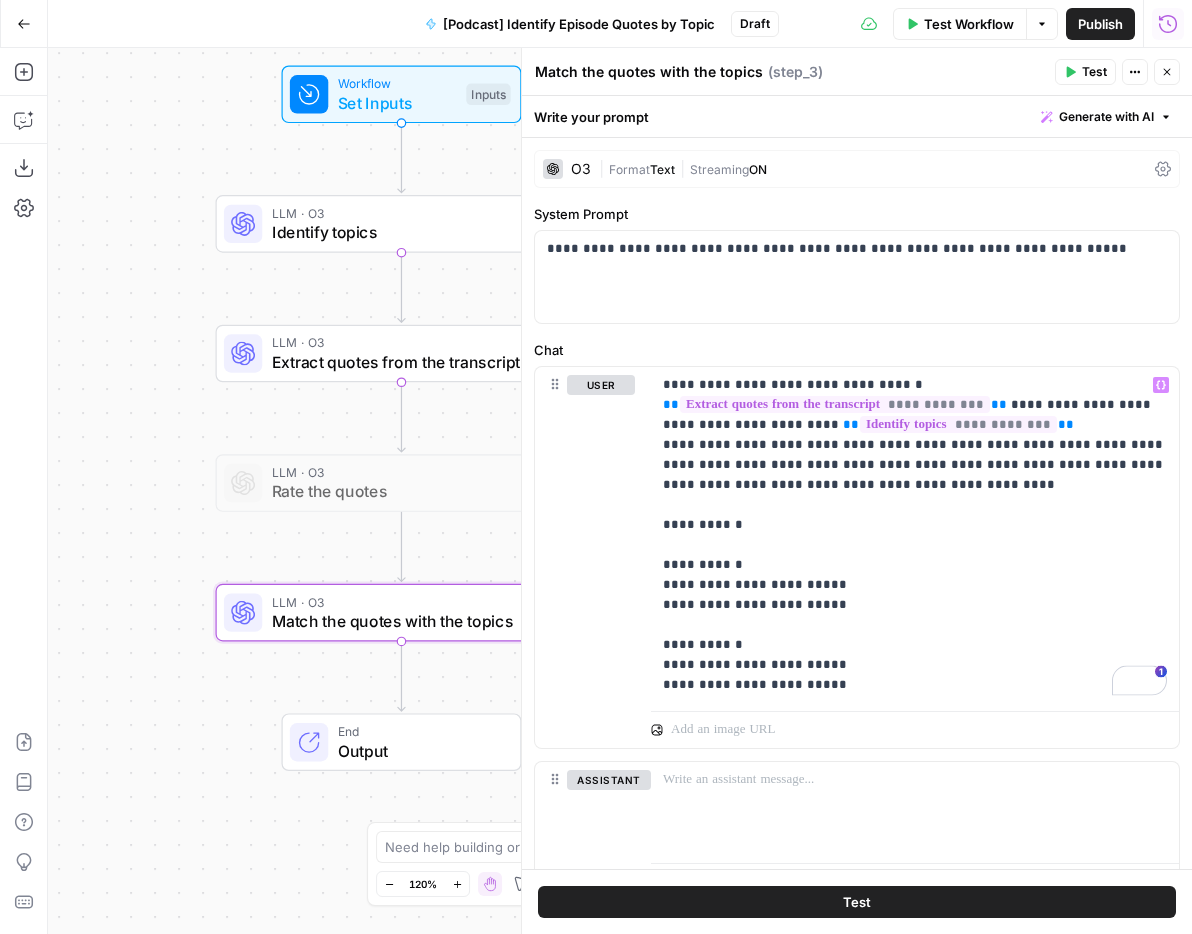 click 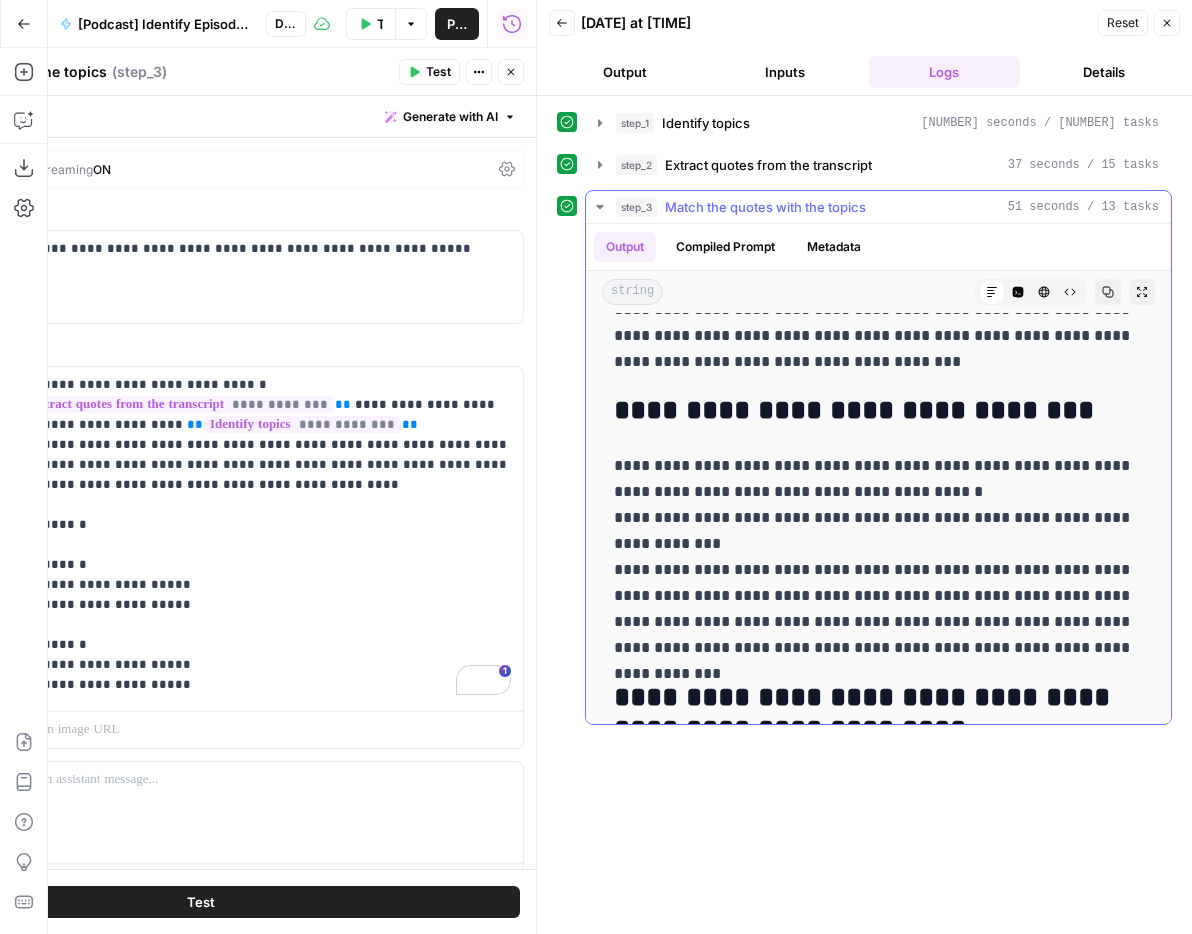 scroll, scrollTop: 339, scrollLeft: 0, axis: vertical 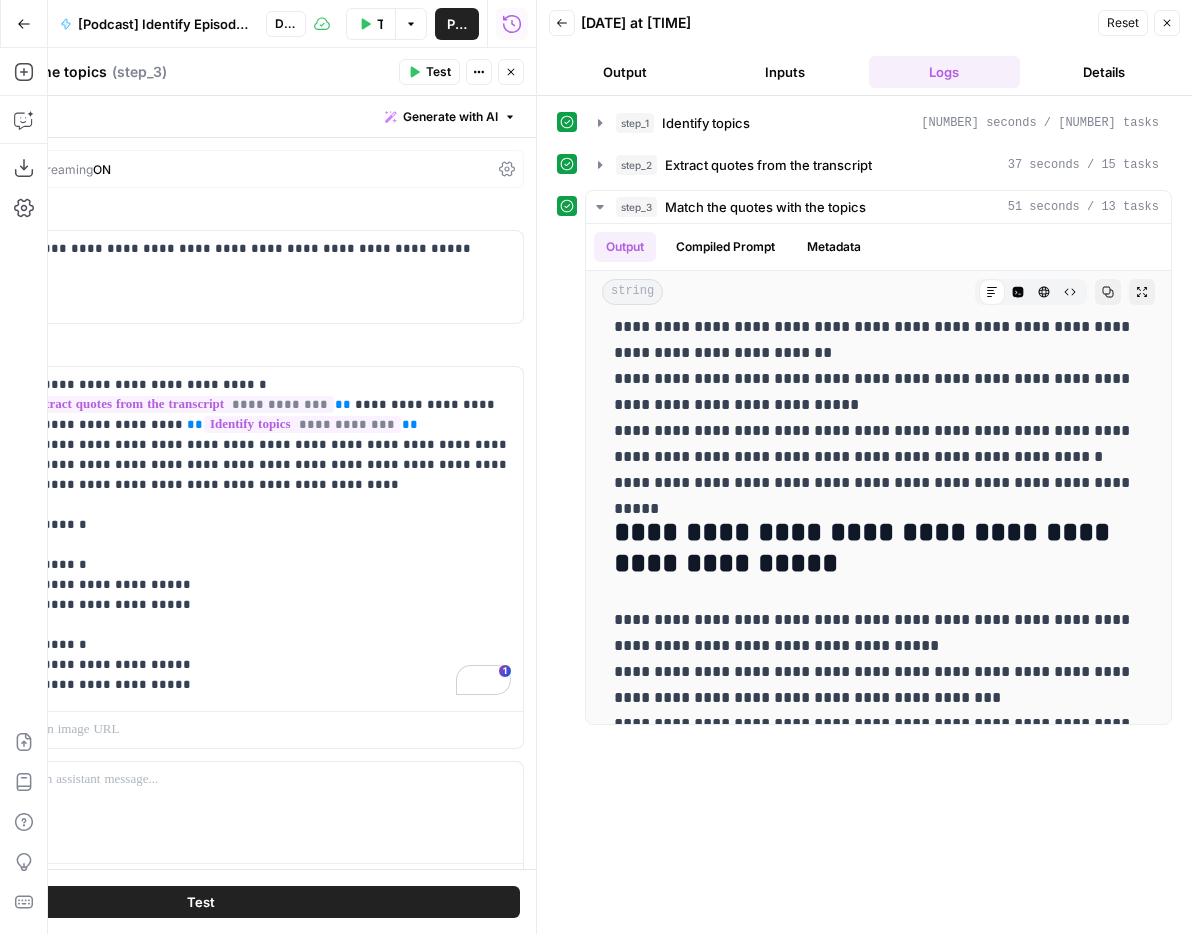 click 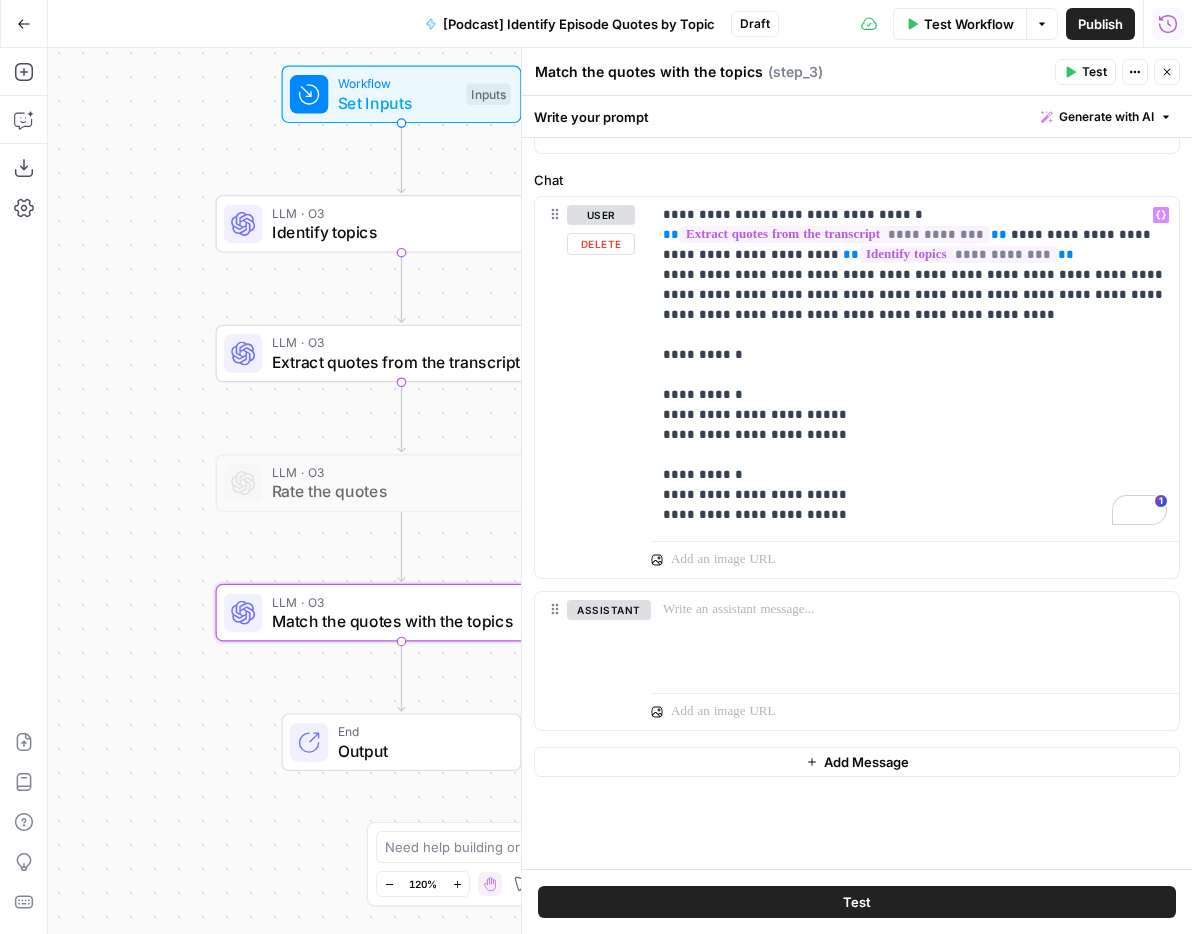 scroll, scrollTop: 0, scrollLeft: 0, axis: both 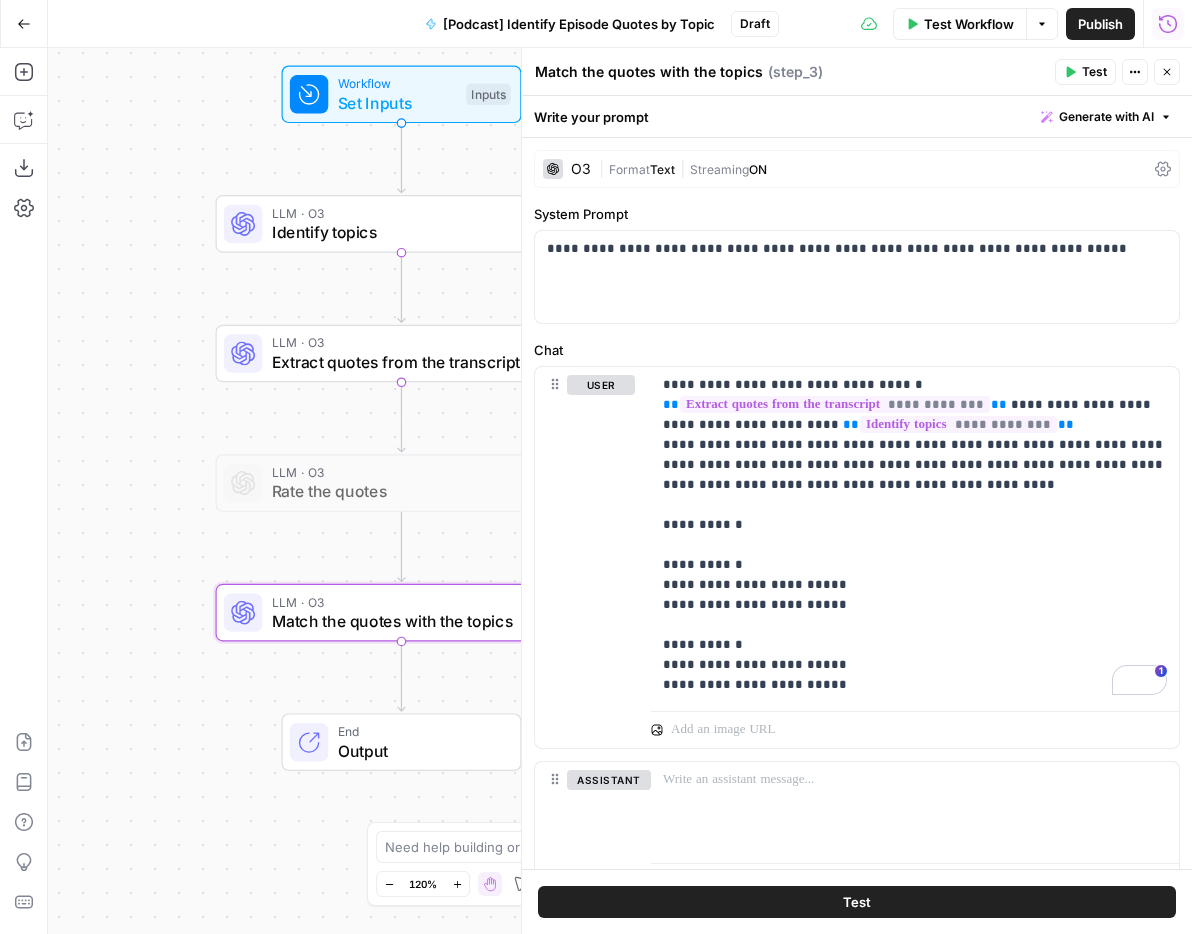 click 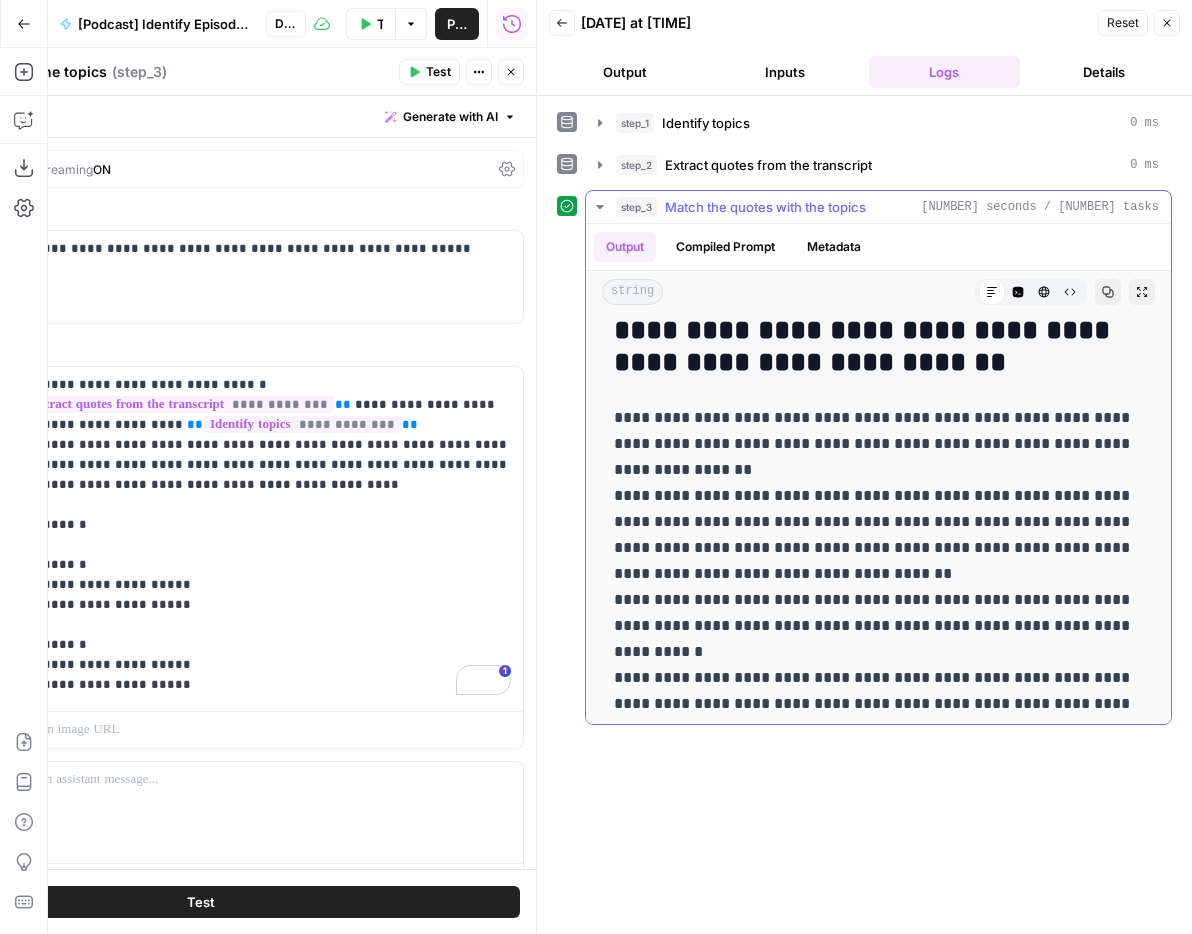 scroll, scrollTop: 0, scrollLeft: 0, axis: both 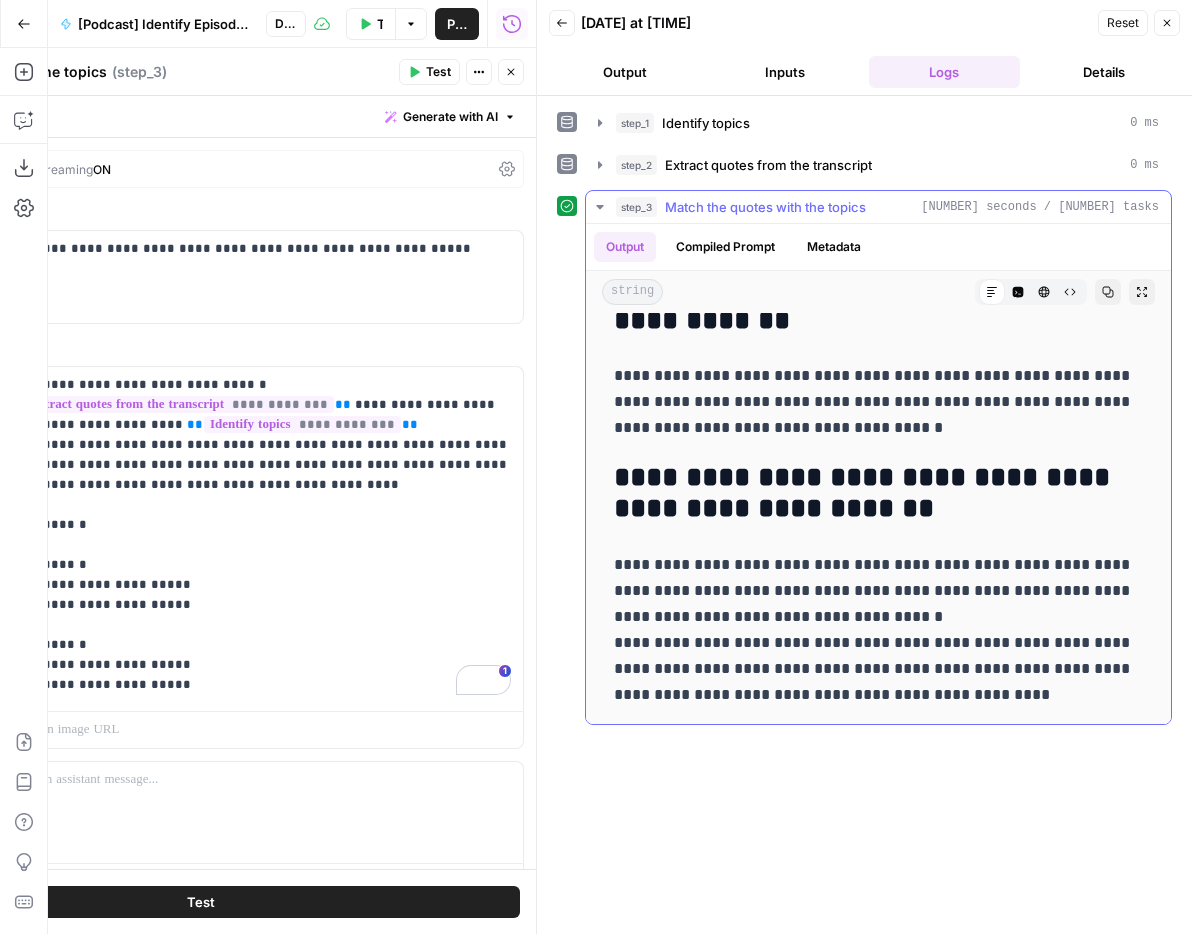 drag, startPoint x: 614, startPoint y: 341, endPoint x: 1012, endPoint y: 699, distance: 535.32043 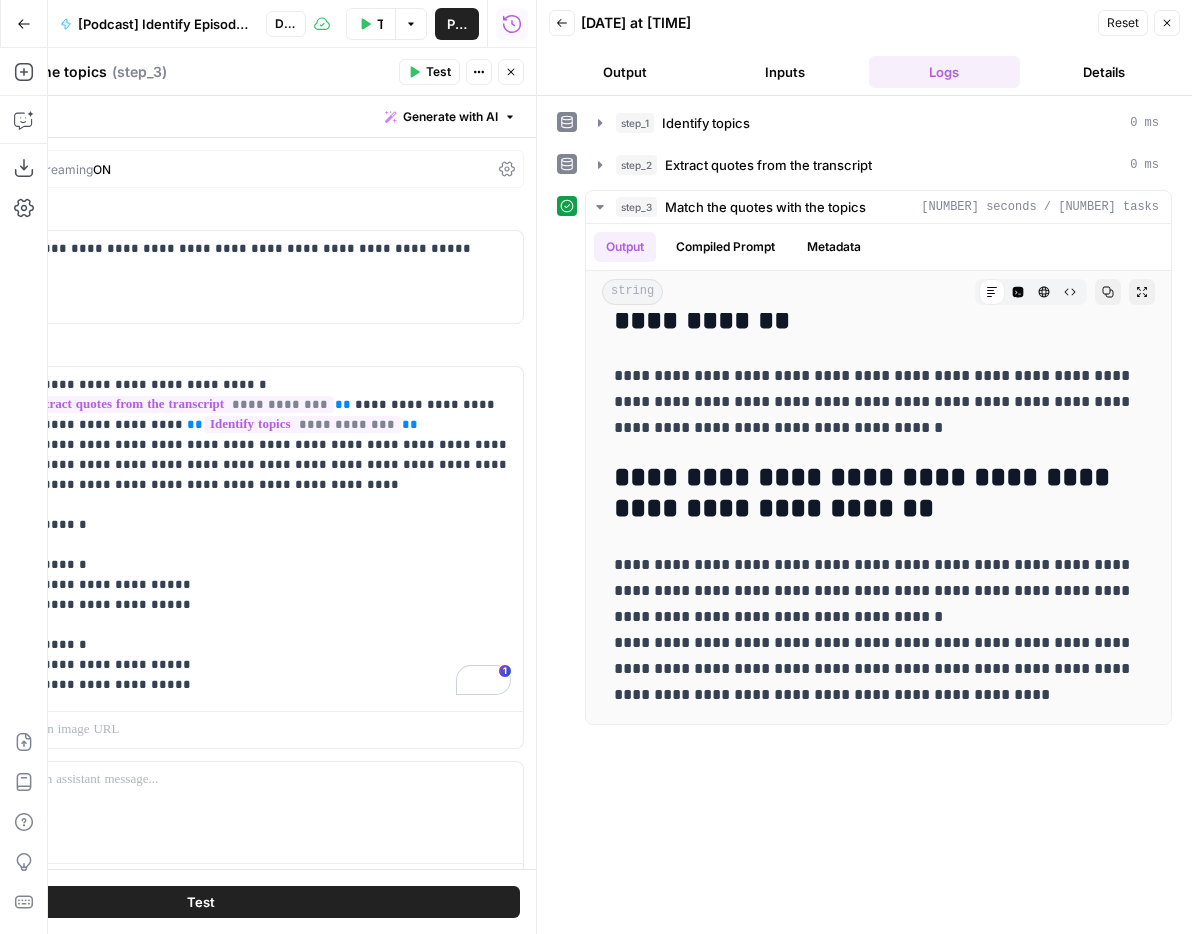 click 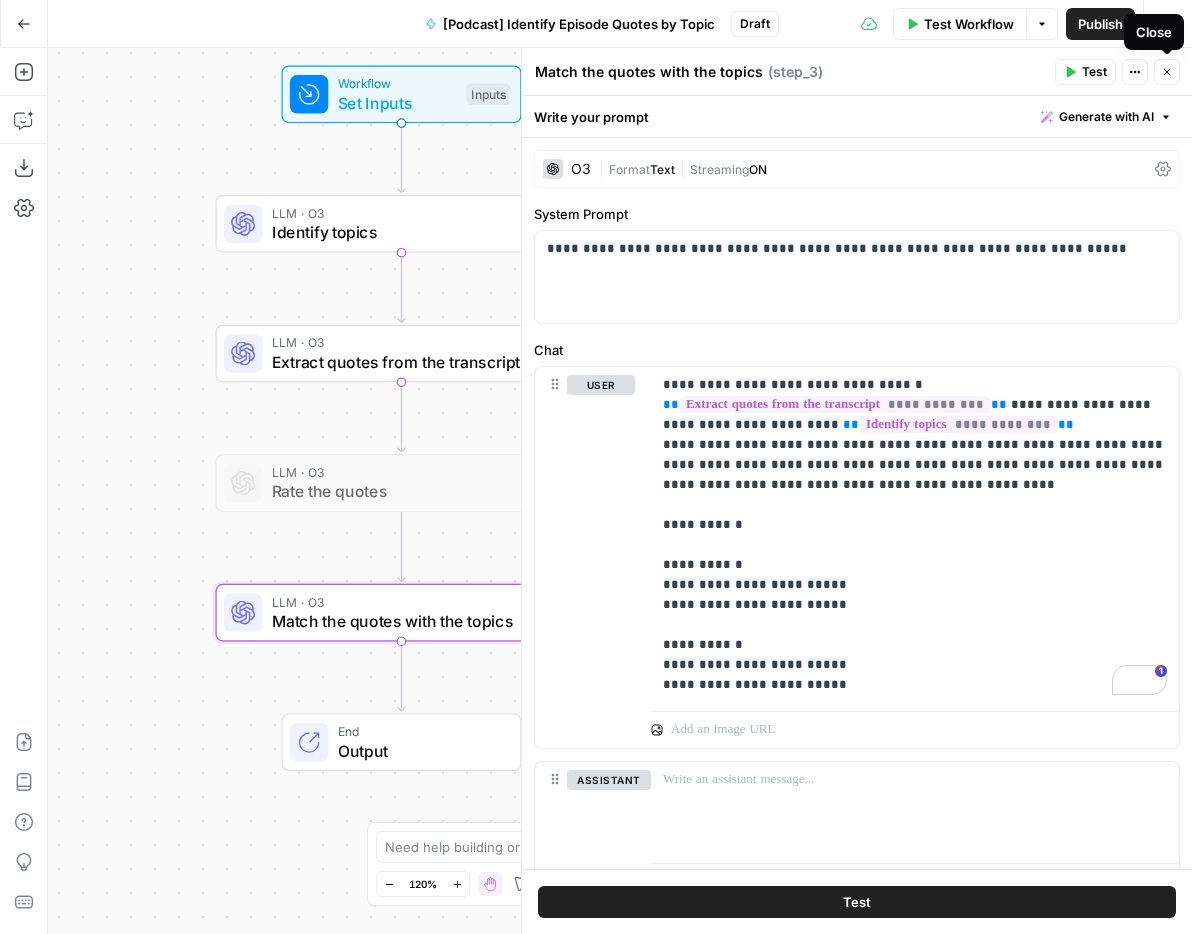 click on "Close" at bounding box center (1167, 72) 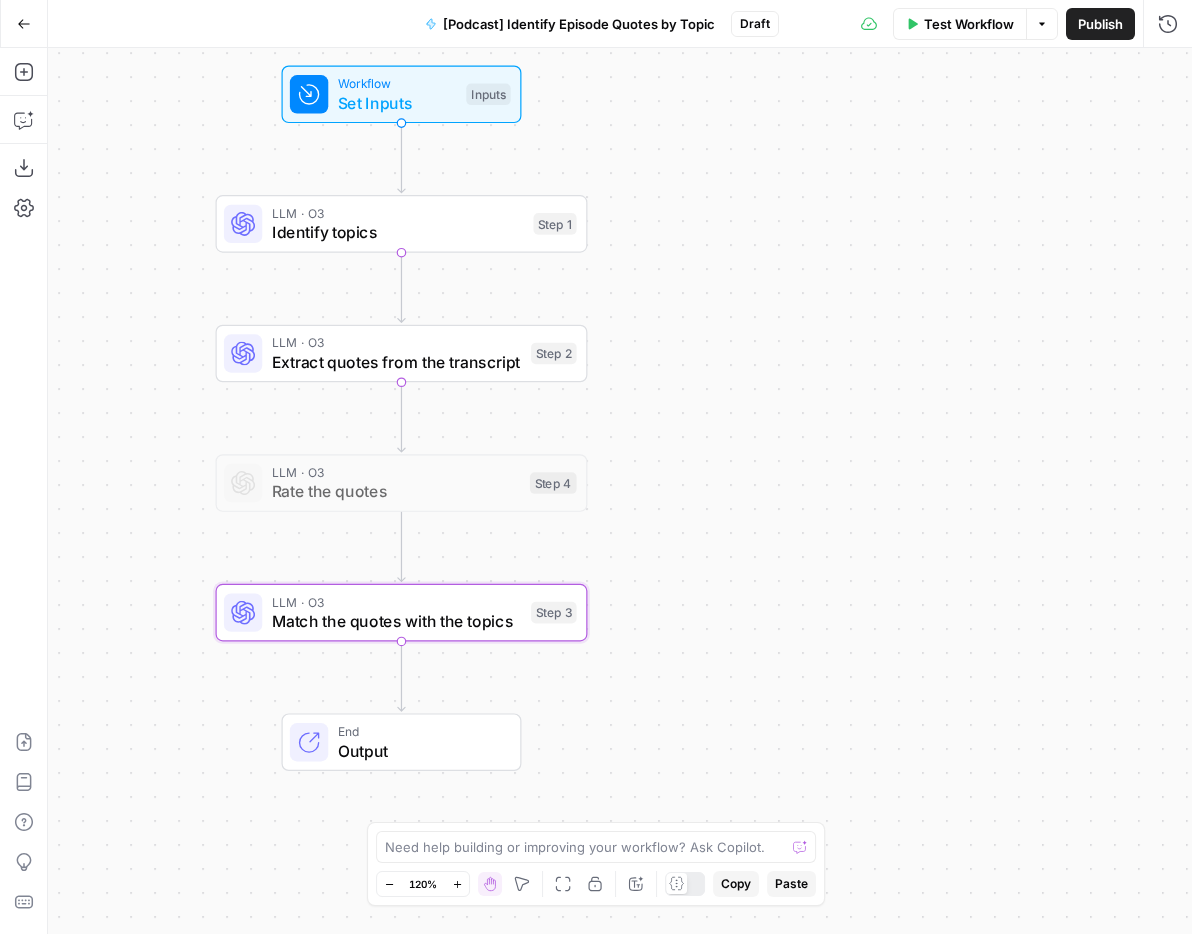 click on "Workflow Set Inputs Inputs LLM · O3 Identify topics Step 1 LLM · O3 Extract quotes from the transcript Step 2 LLM · O3 Rate the quotes Step 4 LLM · O3 Match the quotes with the topics Step 3 End Output" at bounding box center [620, 491] 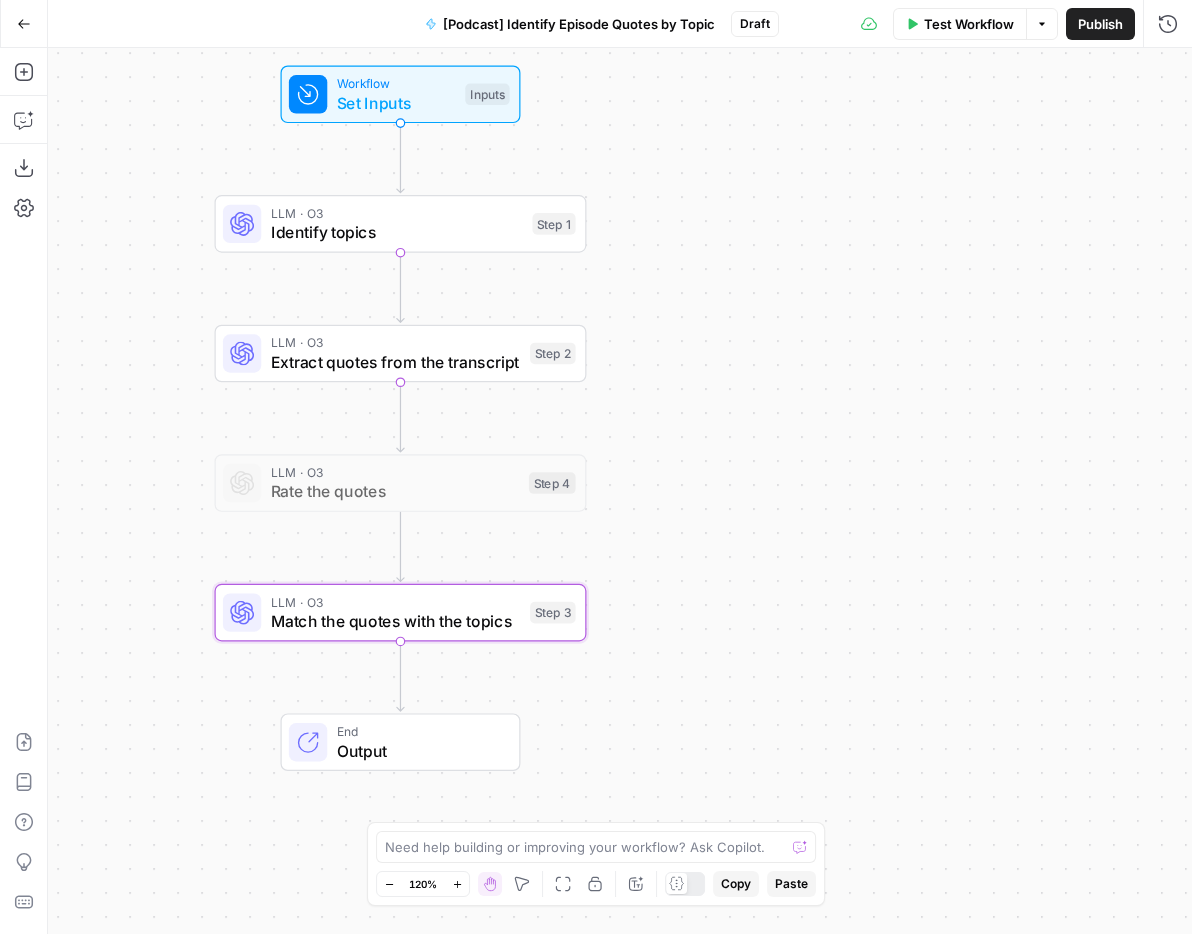 click on "Identify topics" at bounding box center (397, 232) 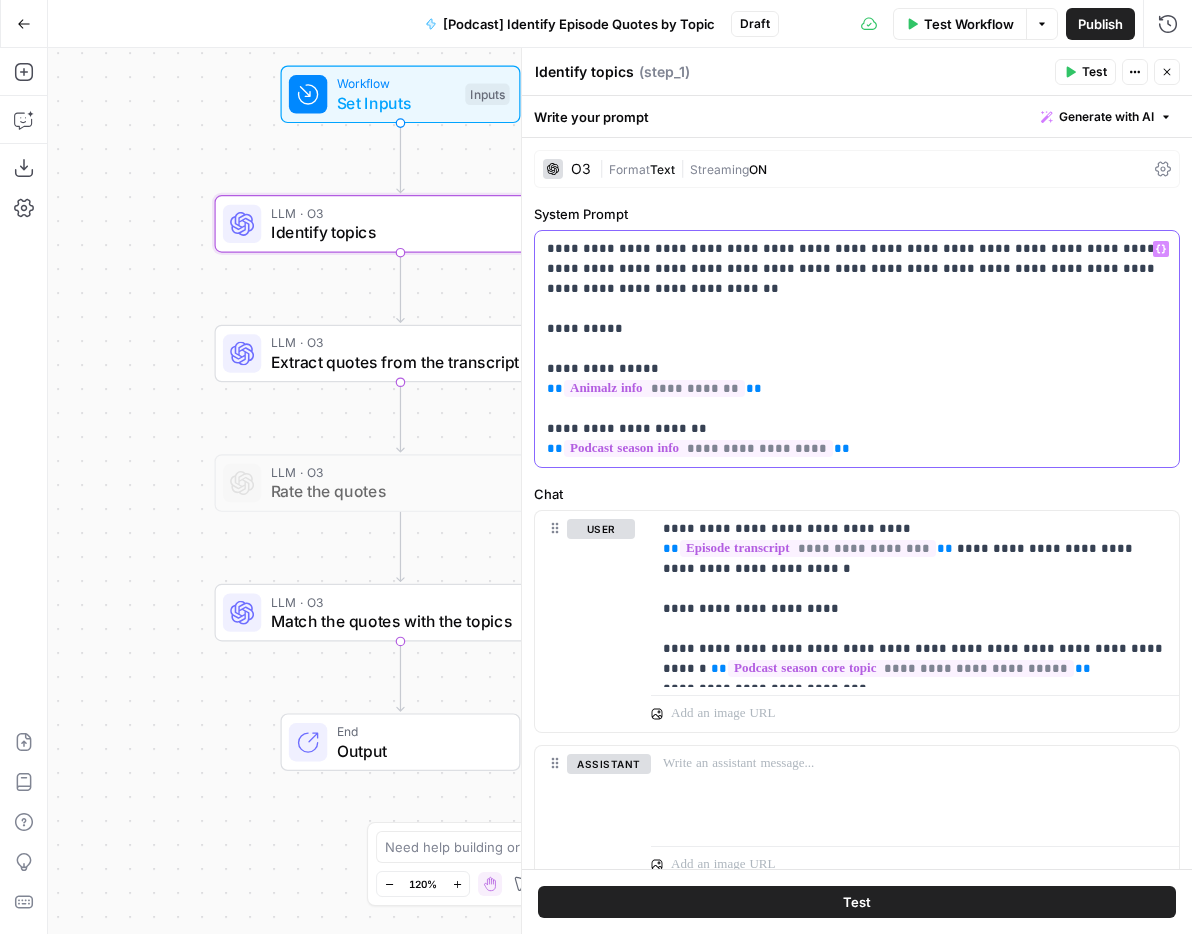 click on "**********" at bounding box center [857, 349] 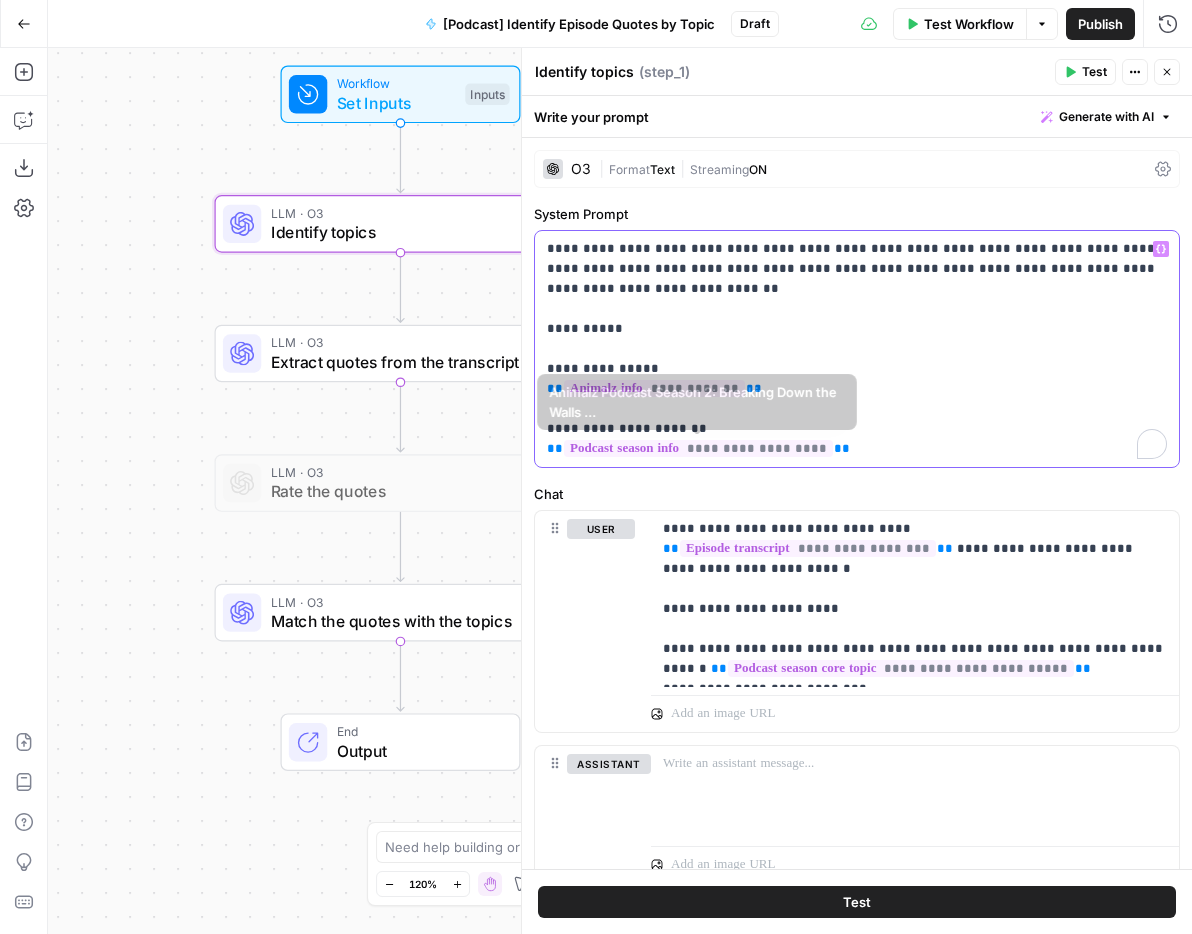 scroll, scrollTop: 56, scrollLeft: 0, axis: vertical 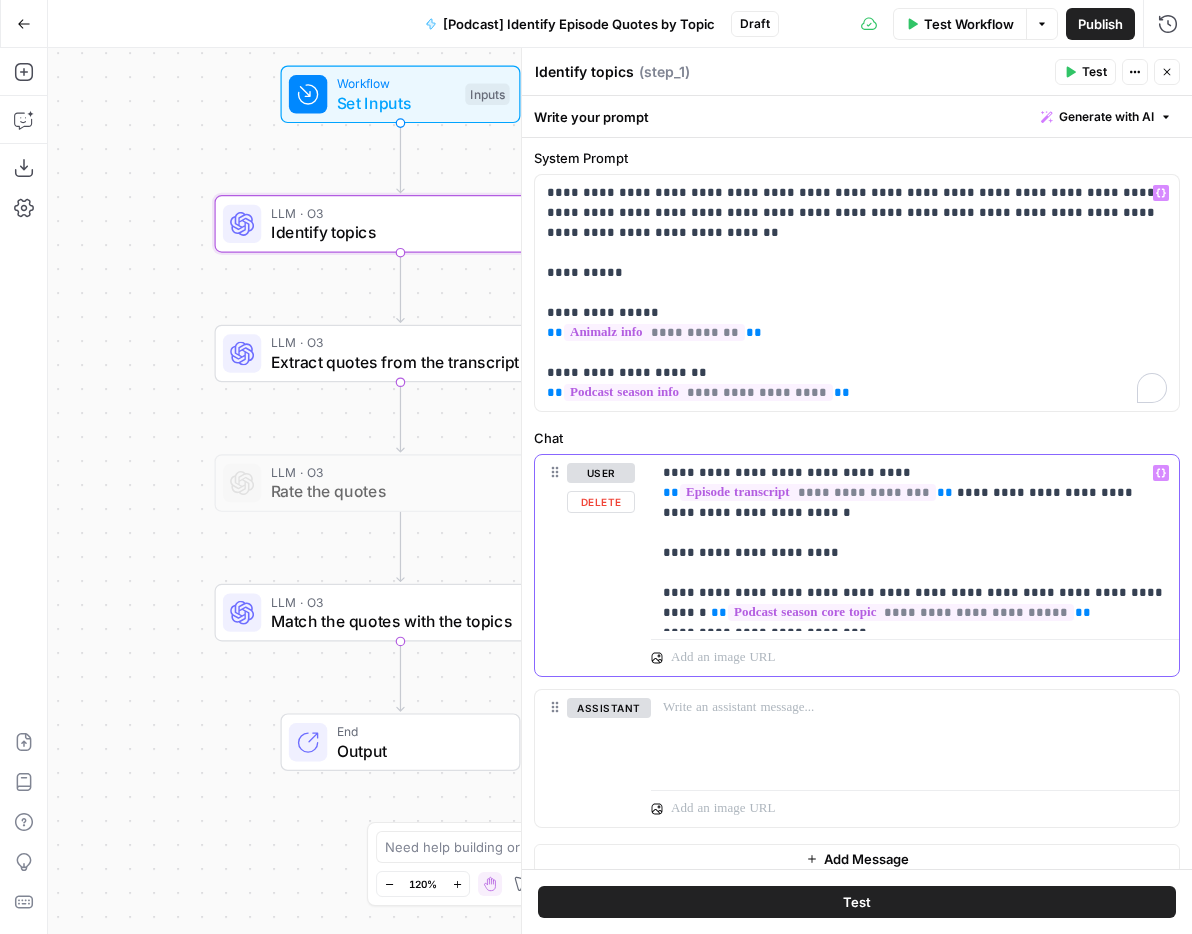 click on "**********" at bounding box center [915, 543] 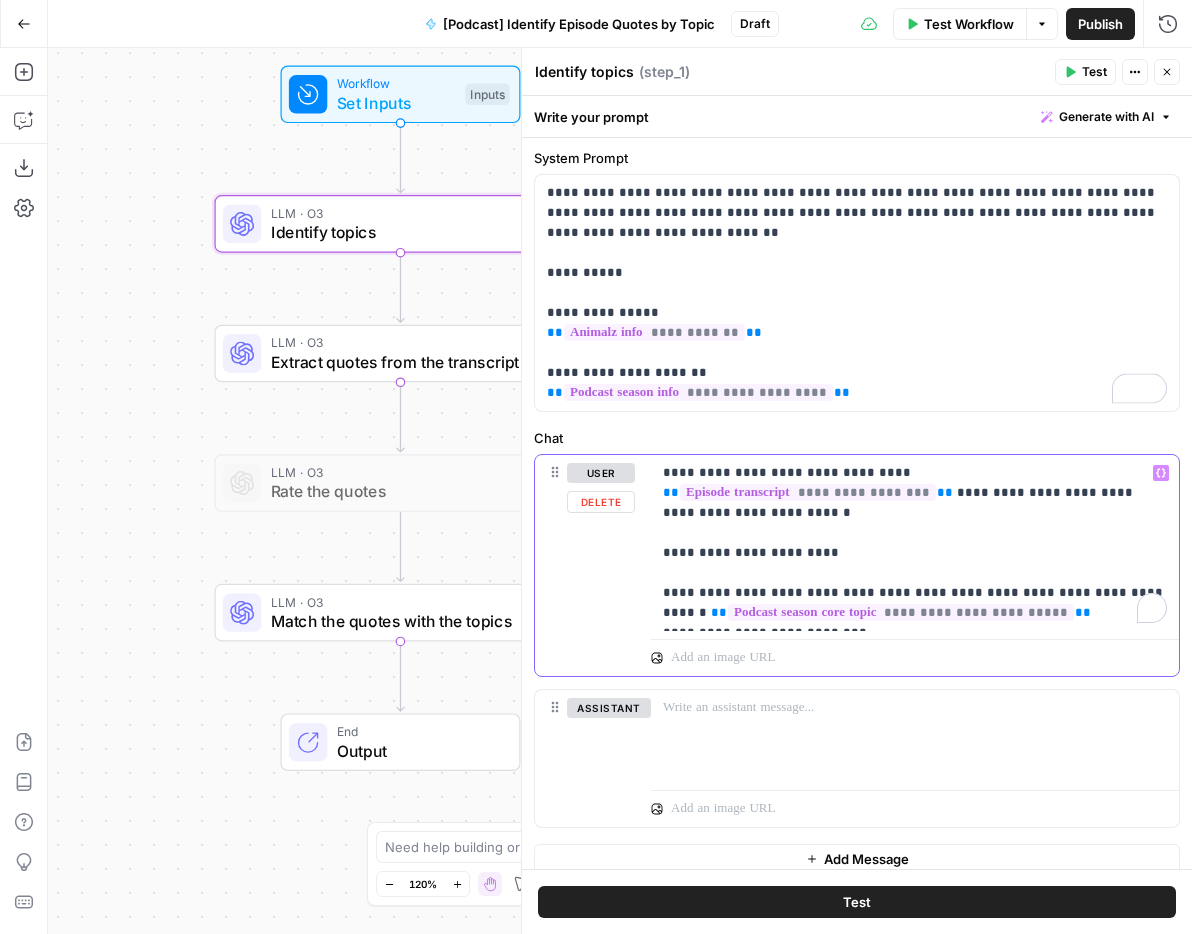 click on "**********" at bounding box center [915, 543] 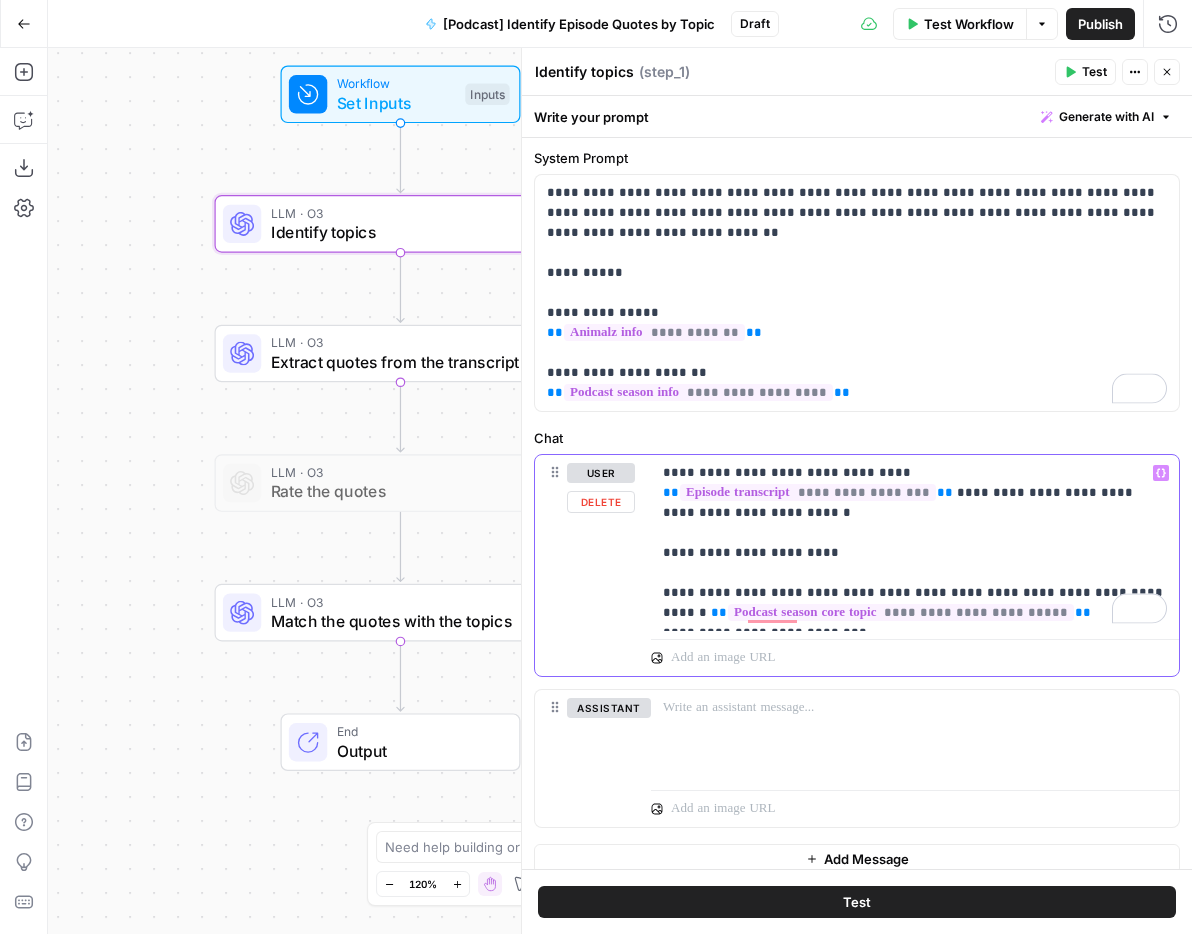 scroll, scrollTop: 56, scrollLeft: 0, axis: vertical 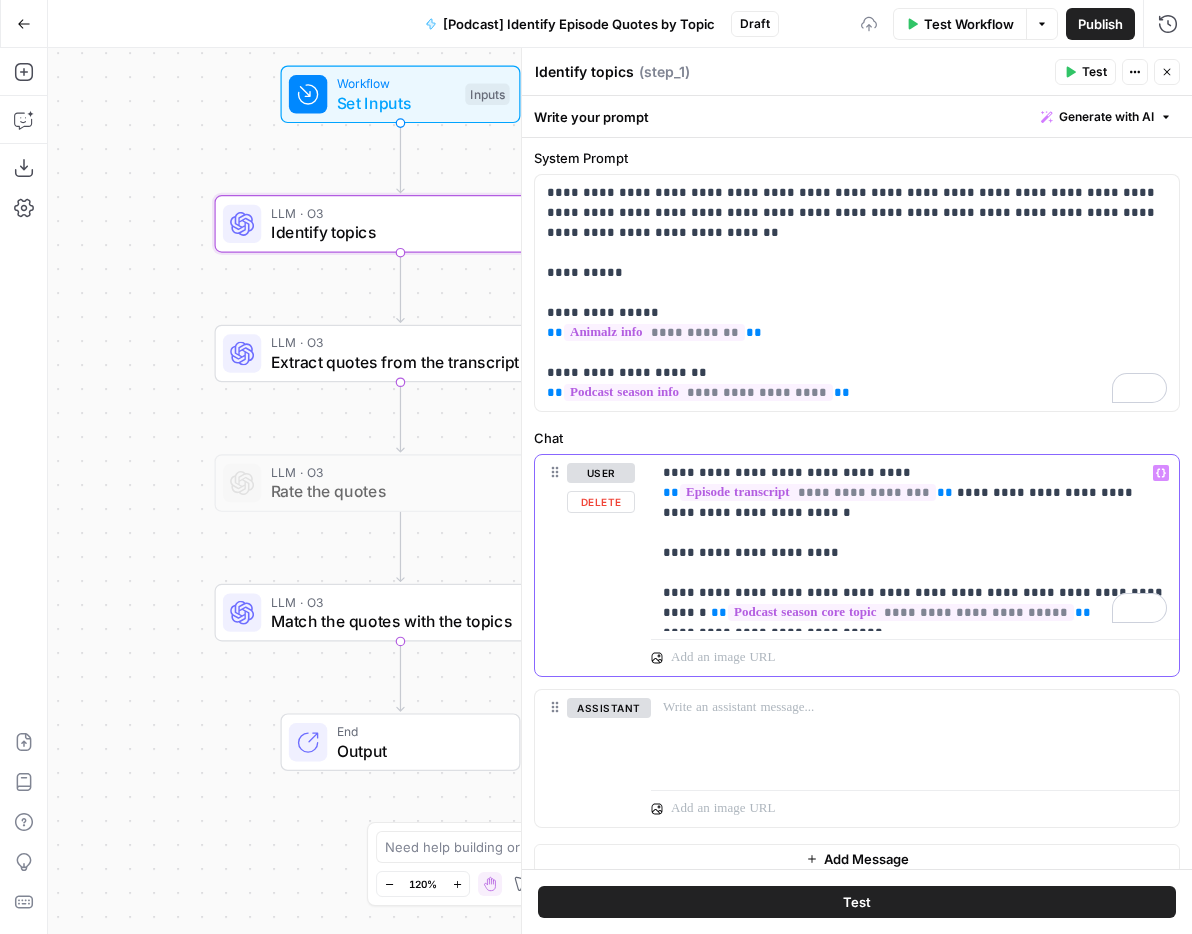 click on "**********" at bounding box center (915, 543) 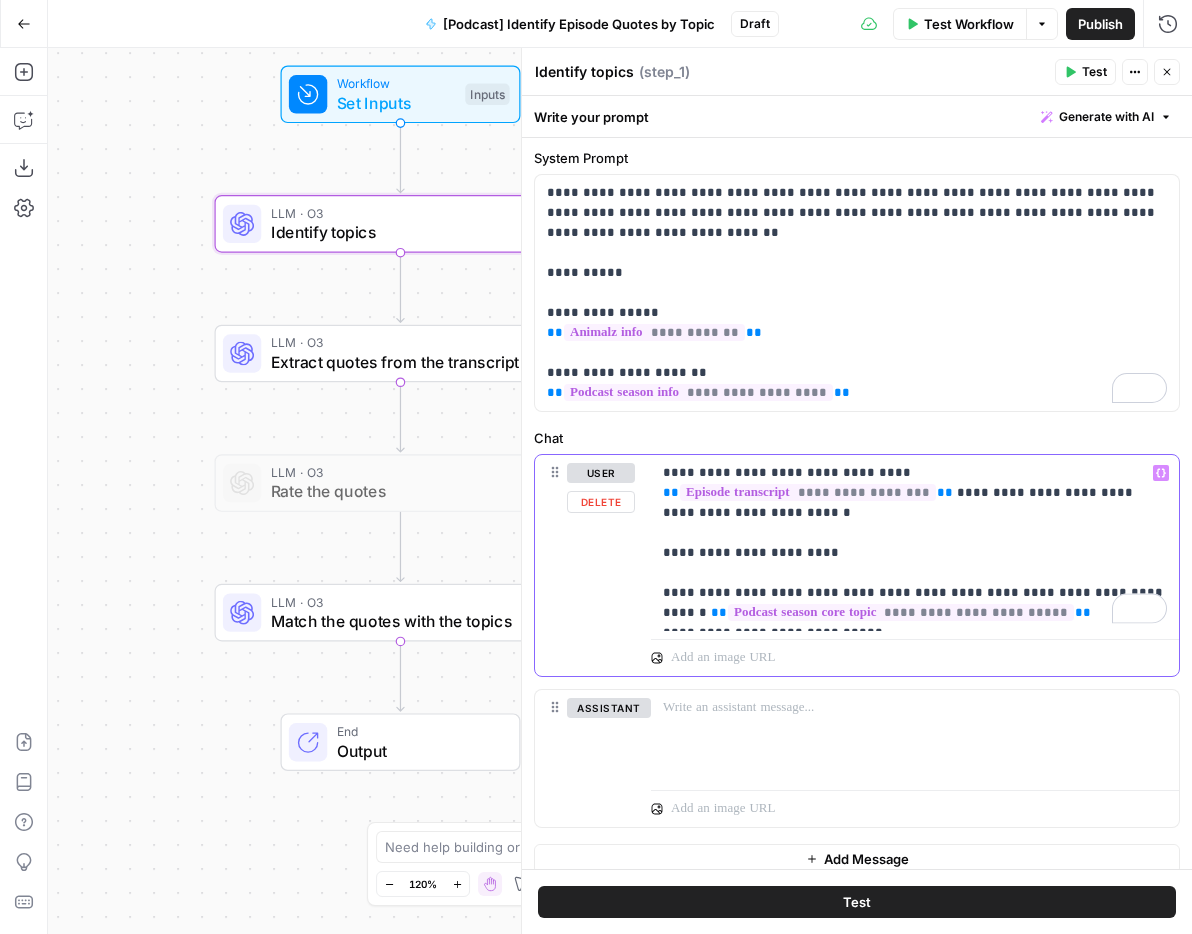 click on "**********" at bounding box center (915, 543) 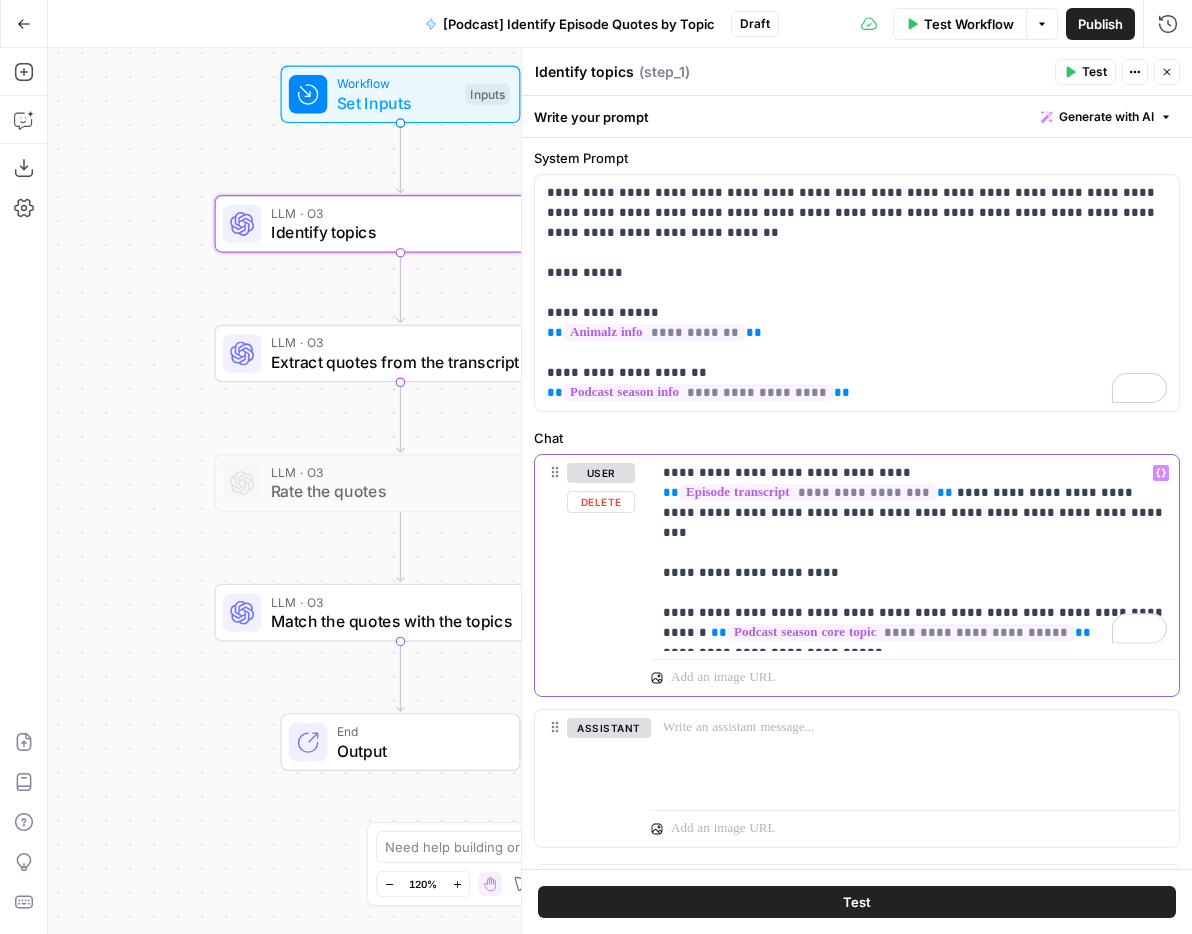 click on "**********" at bounding box center [915, 553] 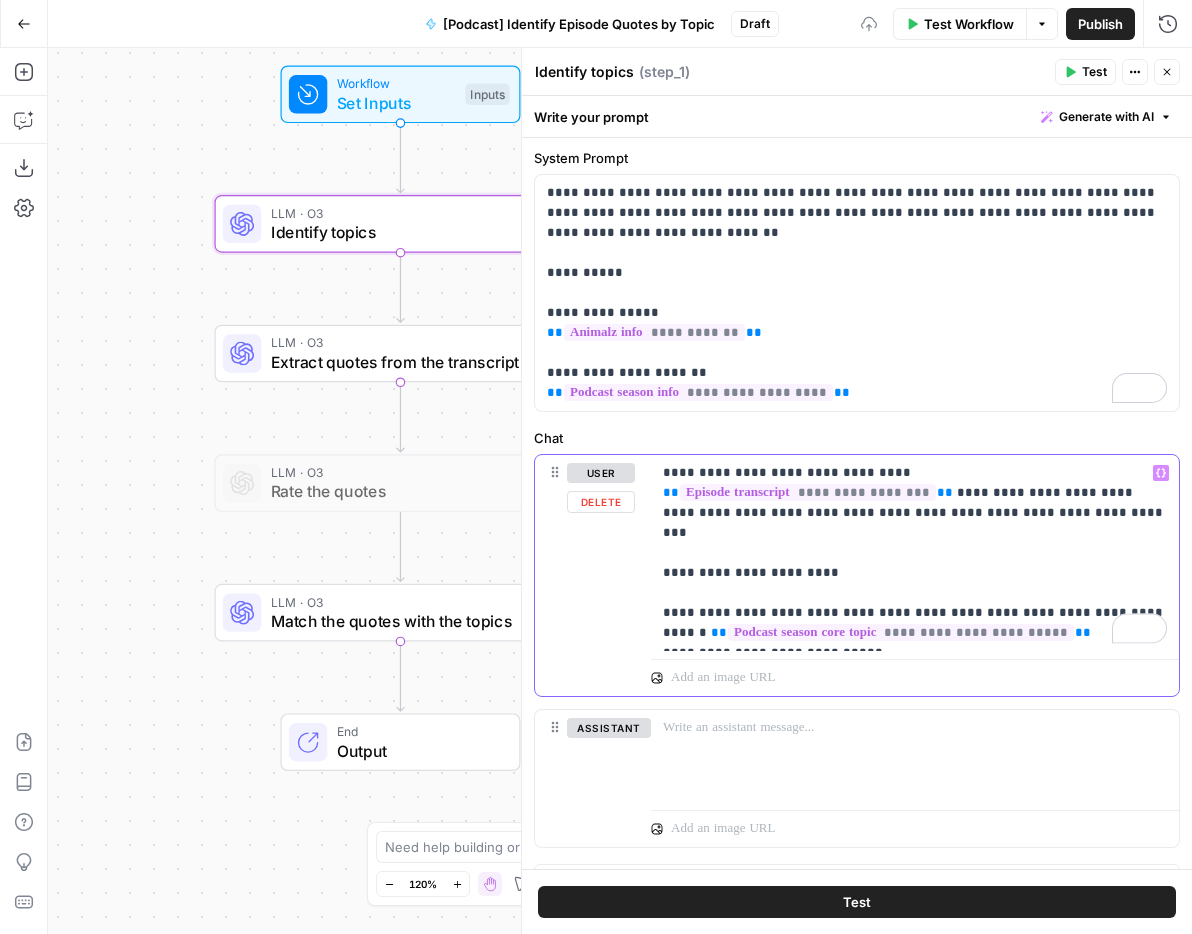 click on "**********" at bounding box center [915, 553] 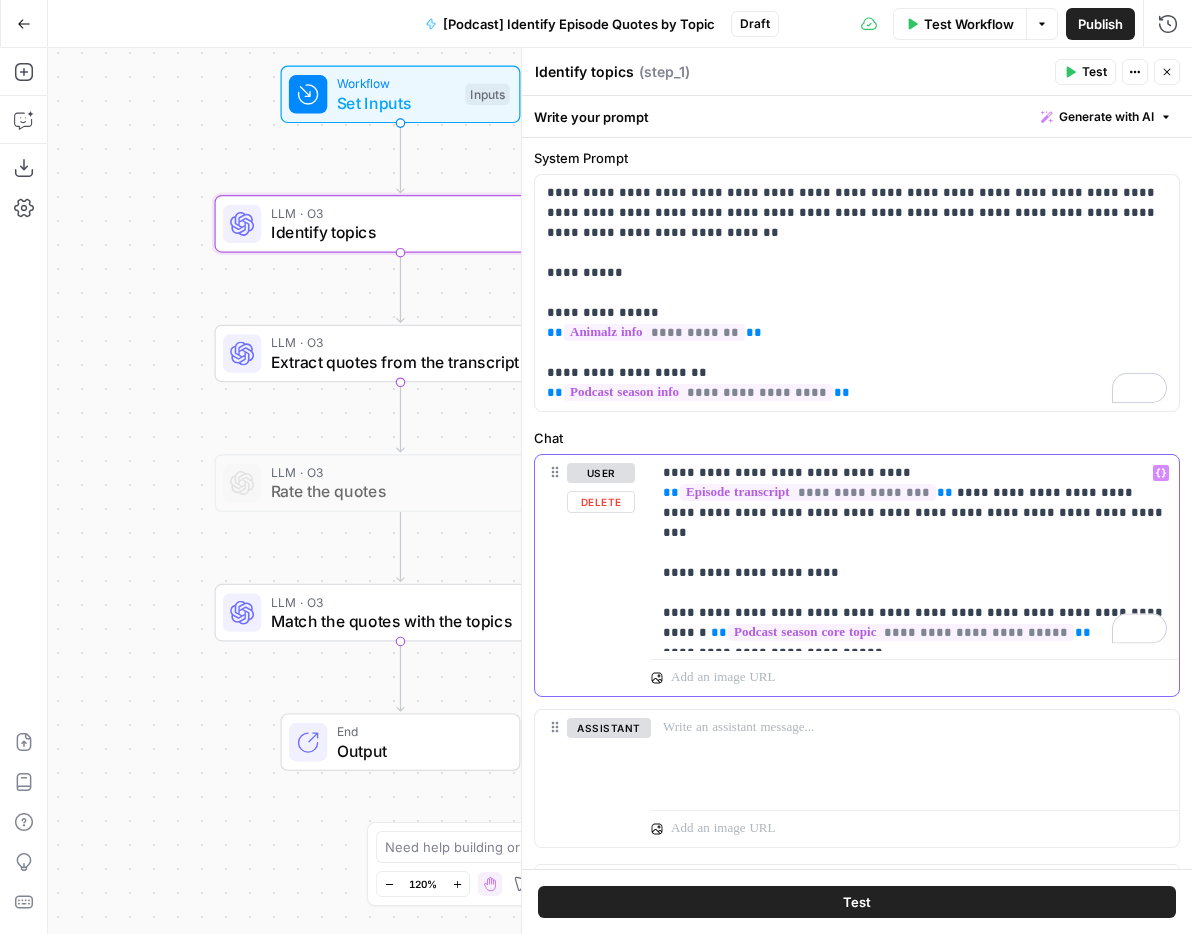 scroll, scrollTop: 173, scrollLeft: 0, axis: vertical 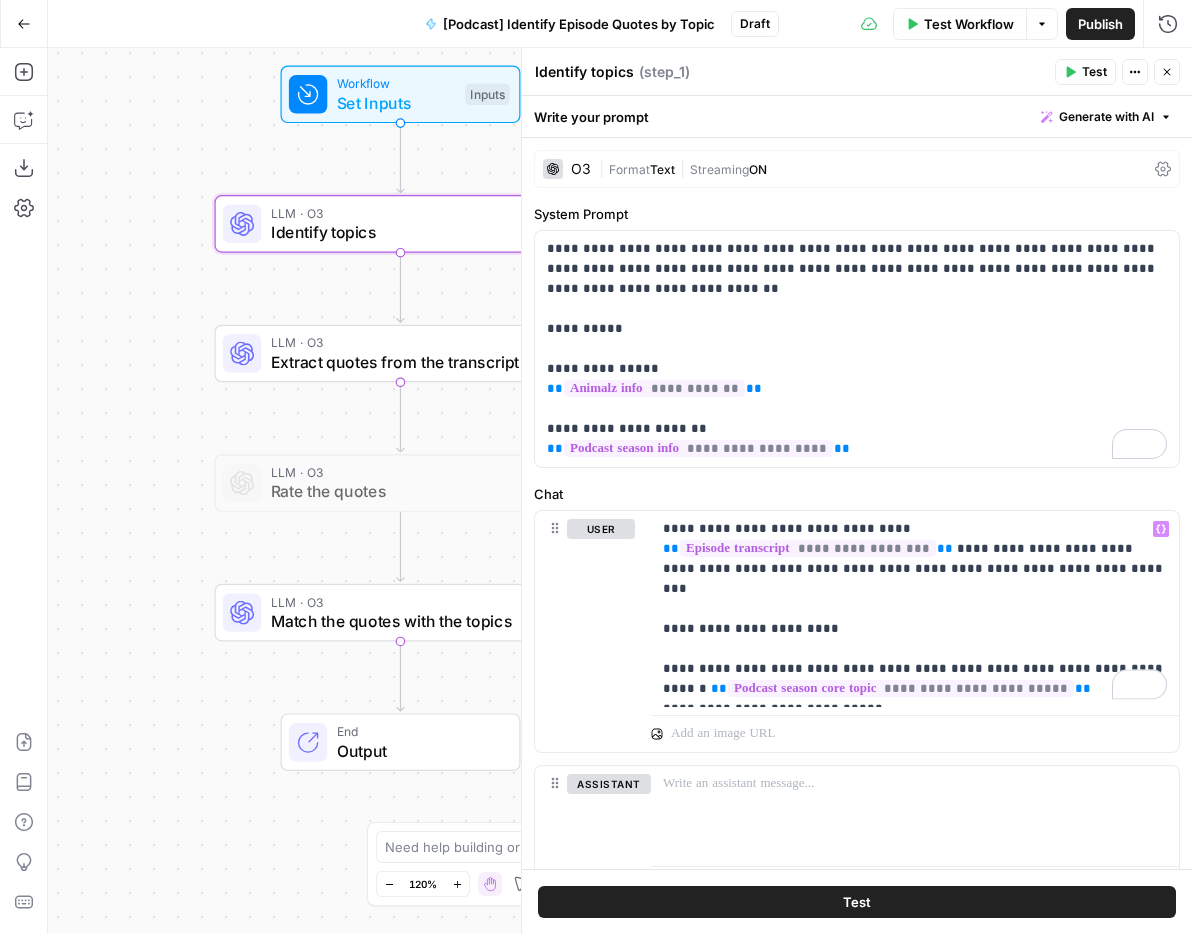 click 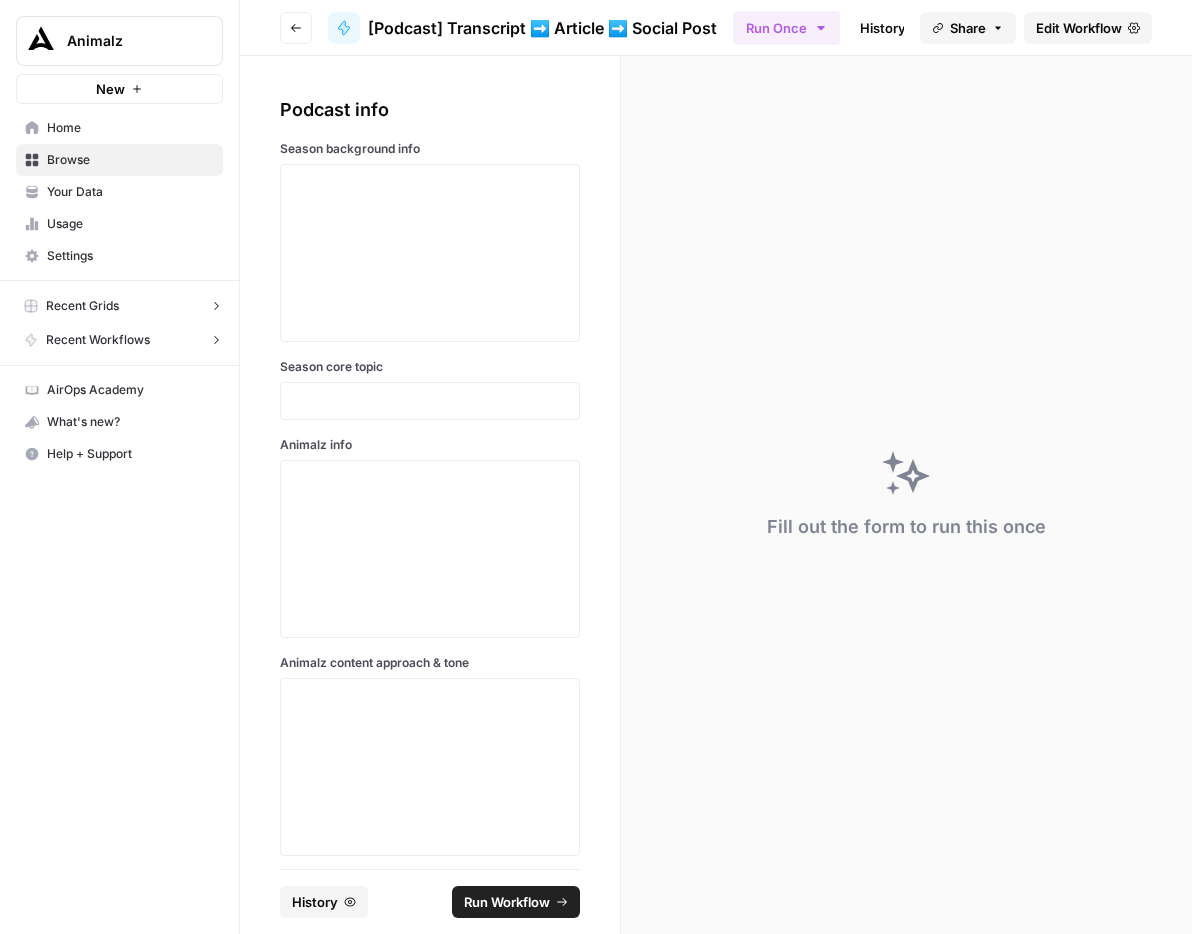 scroll, scrollTop: 0, scrollLeft: 0, axis: both 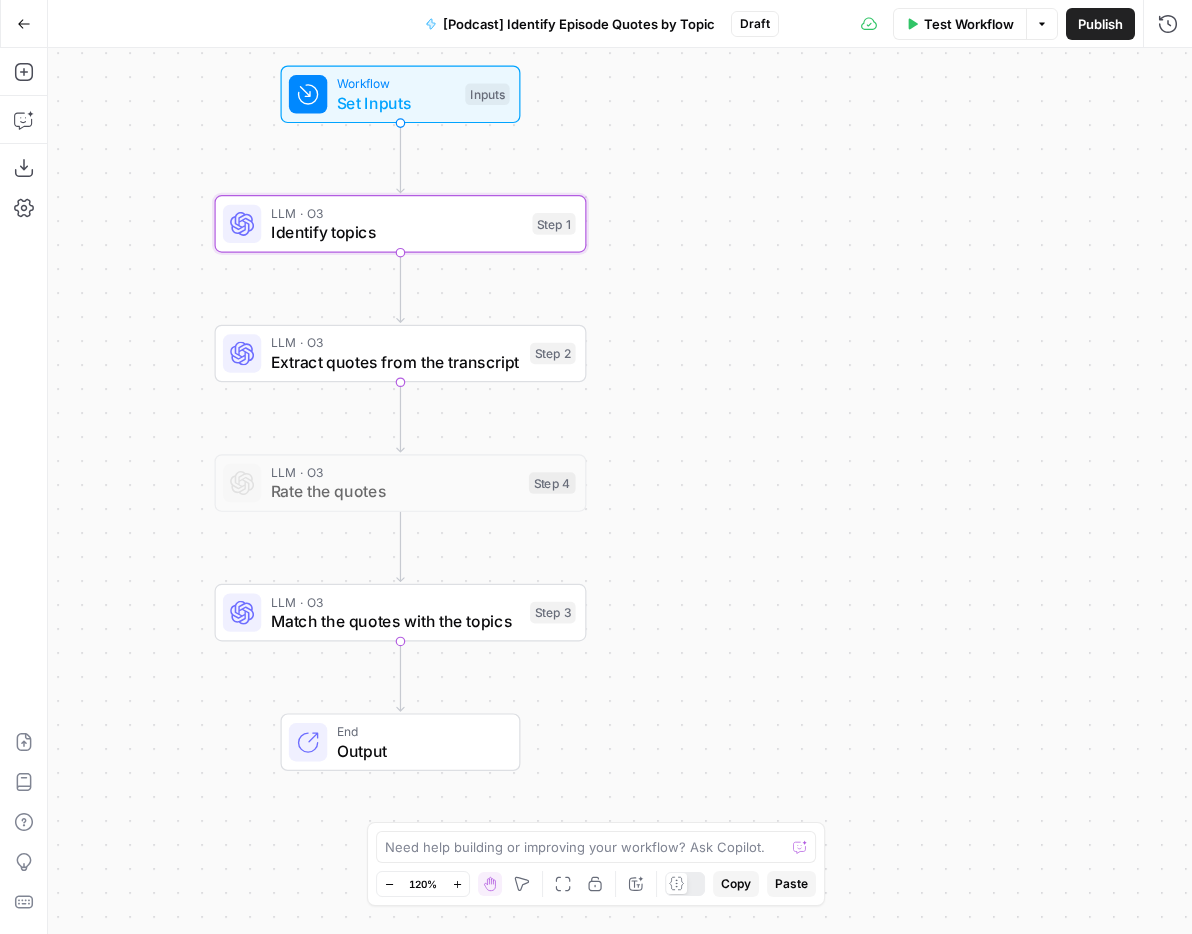 click on "Identify topics" at bounding box center [397, 232] 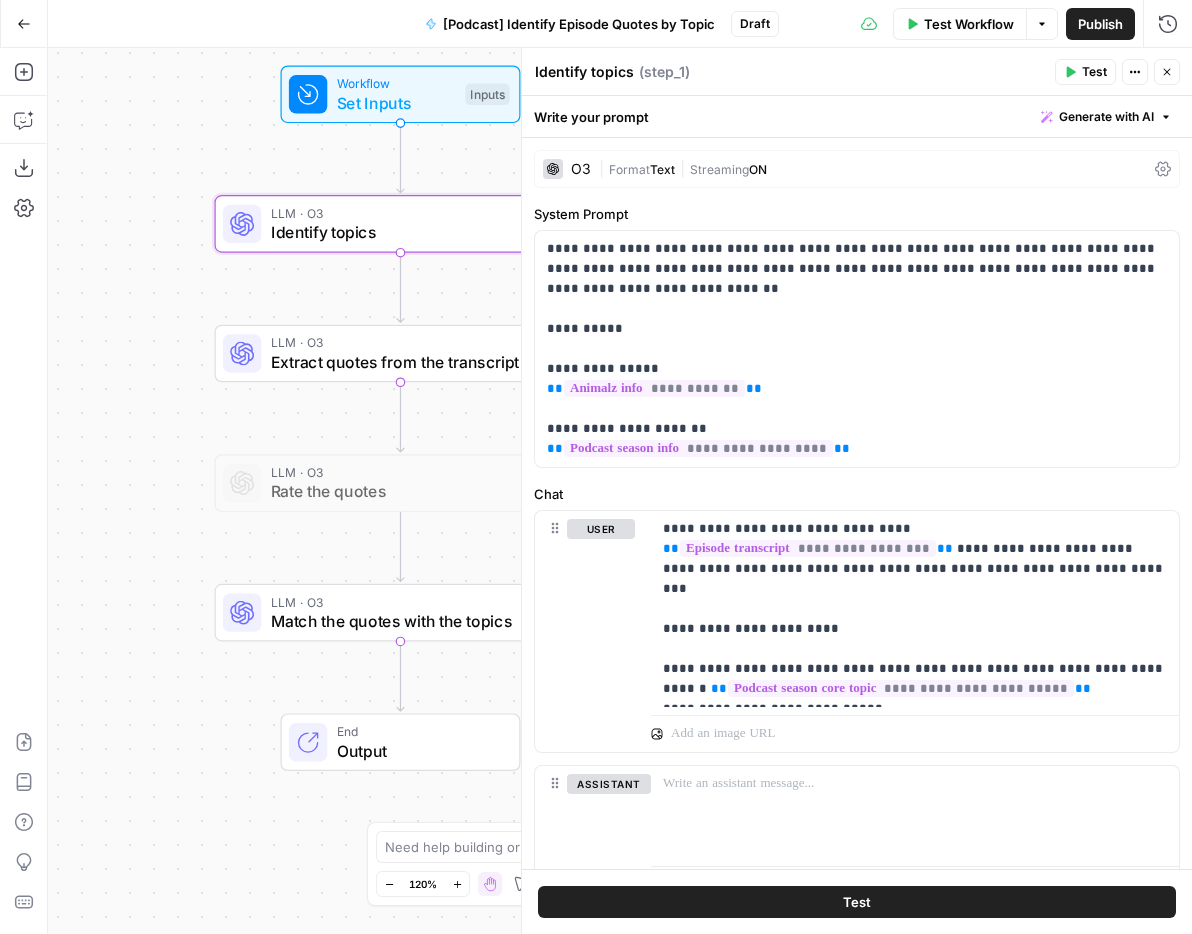 click 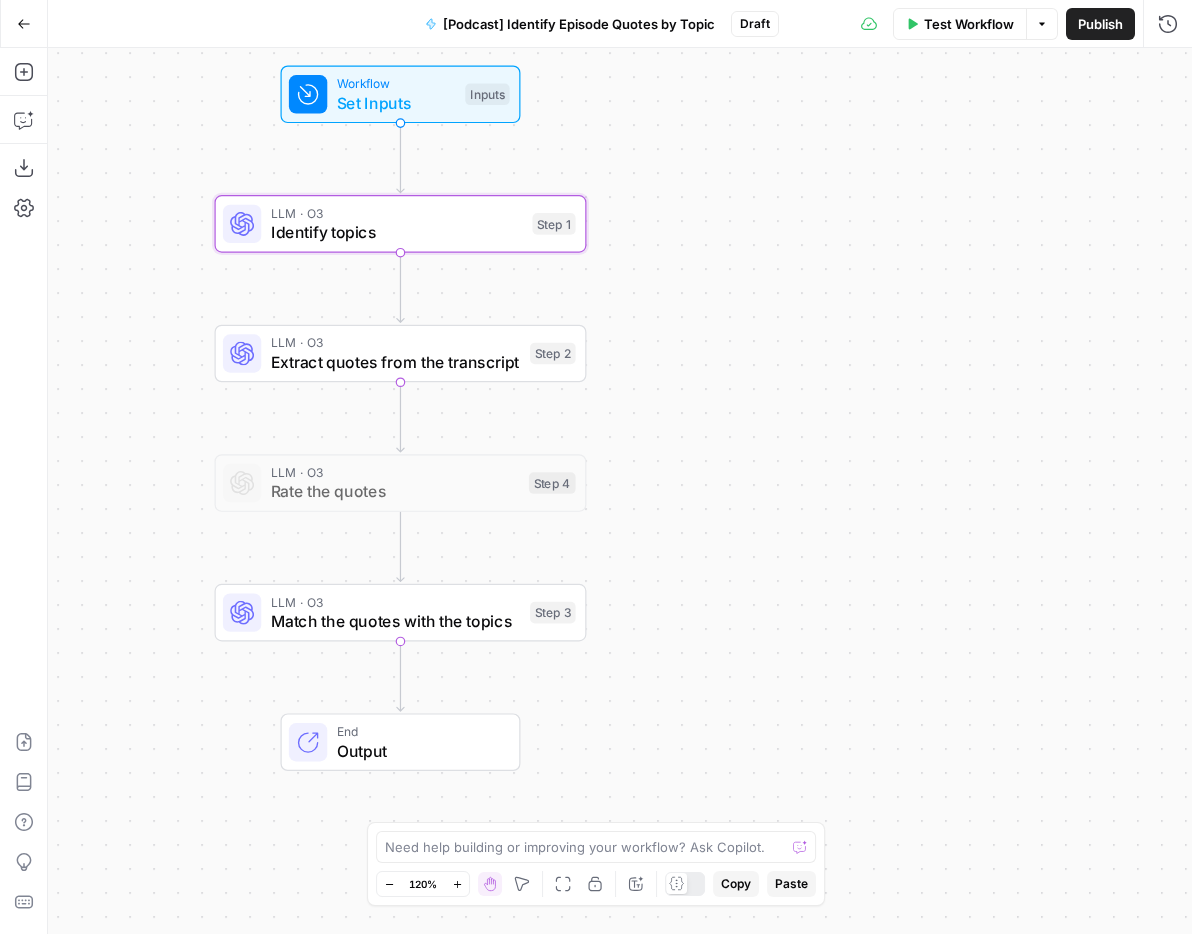 click on "Test Workflow" at bounding box center (960, 24) 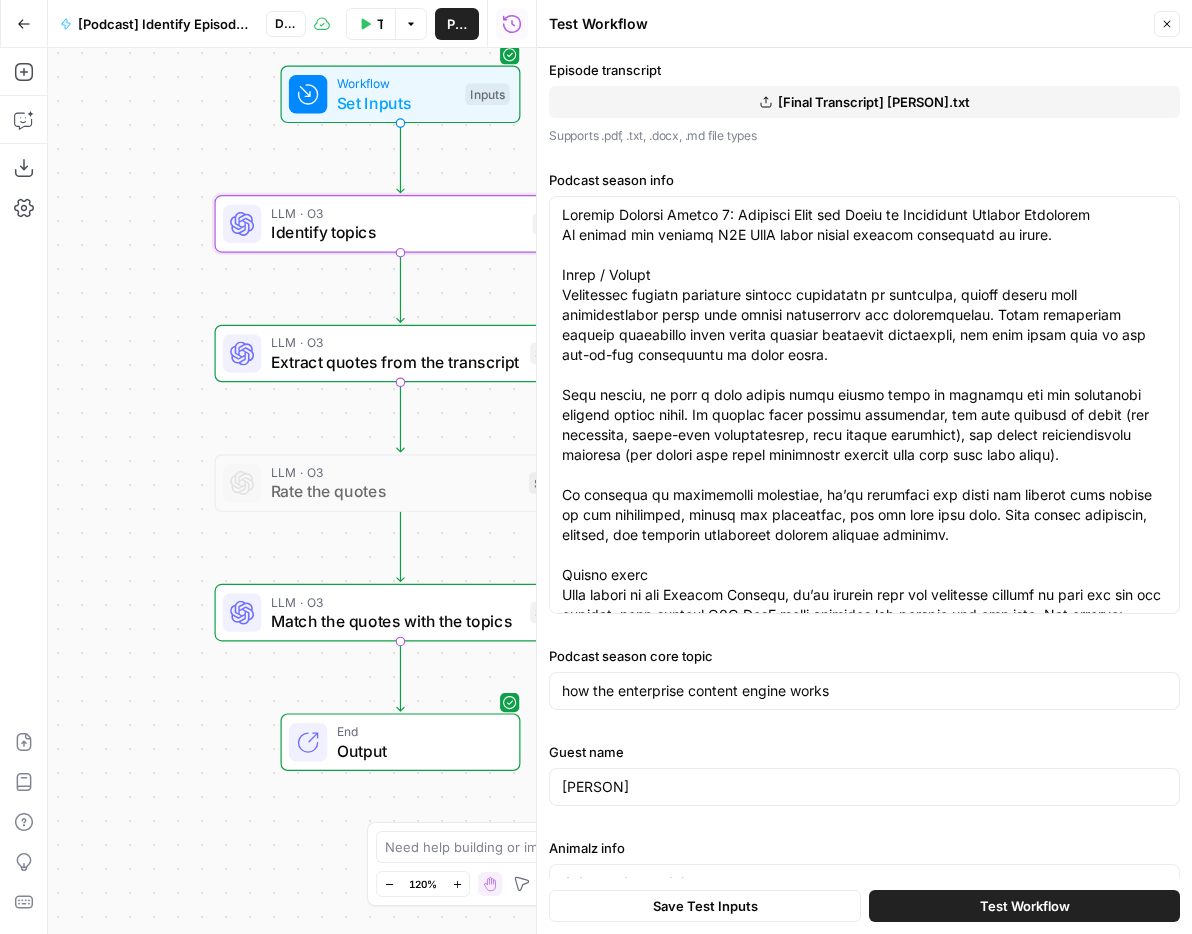 click on "[Final Transcript] [FIRST] [LAST].txt" at bounding box center (864, 102) 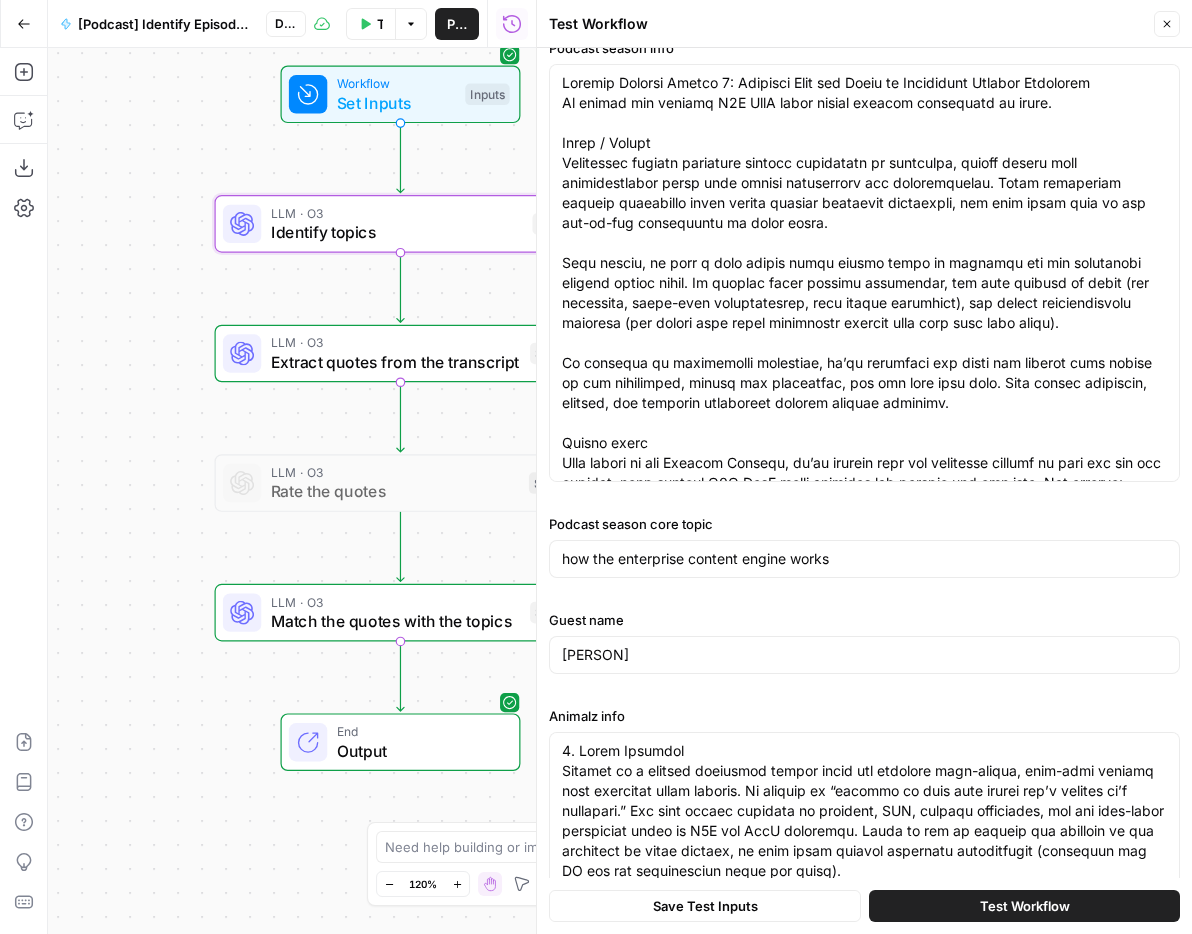 scroll, scrollTop: 139, scrollLeft: 0, axis: vertical 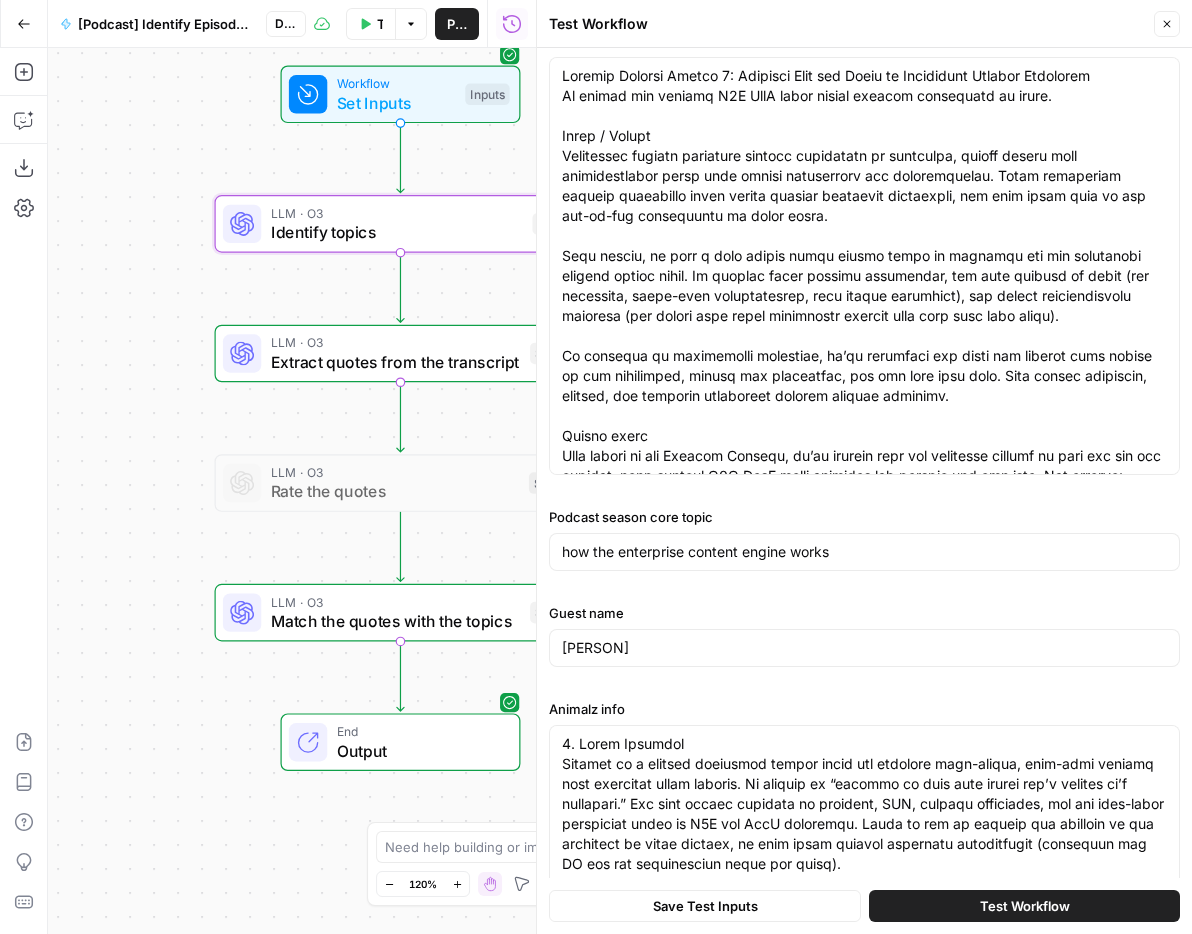 click on "Episode transcript [Final Transcript] Mallory Russell.txt Supports .pdf, .txt, .docx, .md file types Podcast season info Podcast season core topic how the enterprise content engine works Guest name Lane Scott Jones Animalz info Animalz content approach & tone" at bounding box center (864, 774) 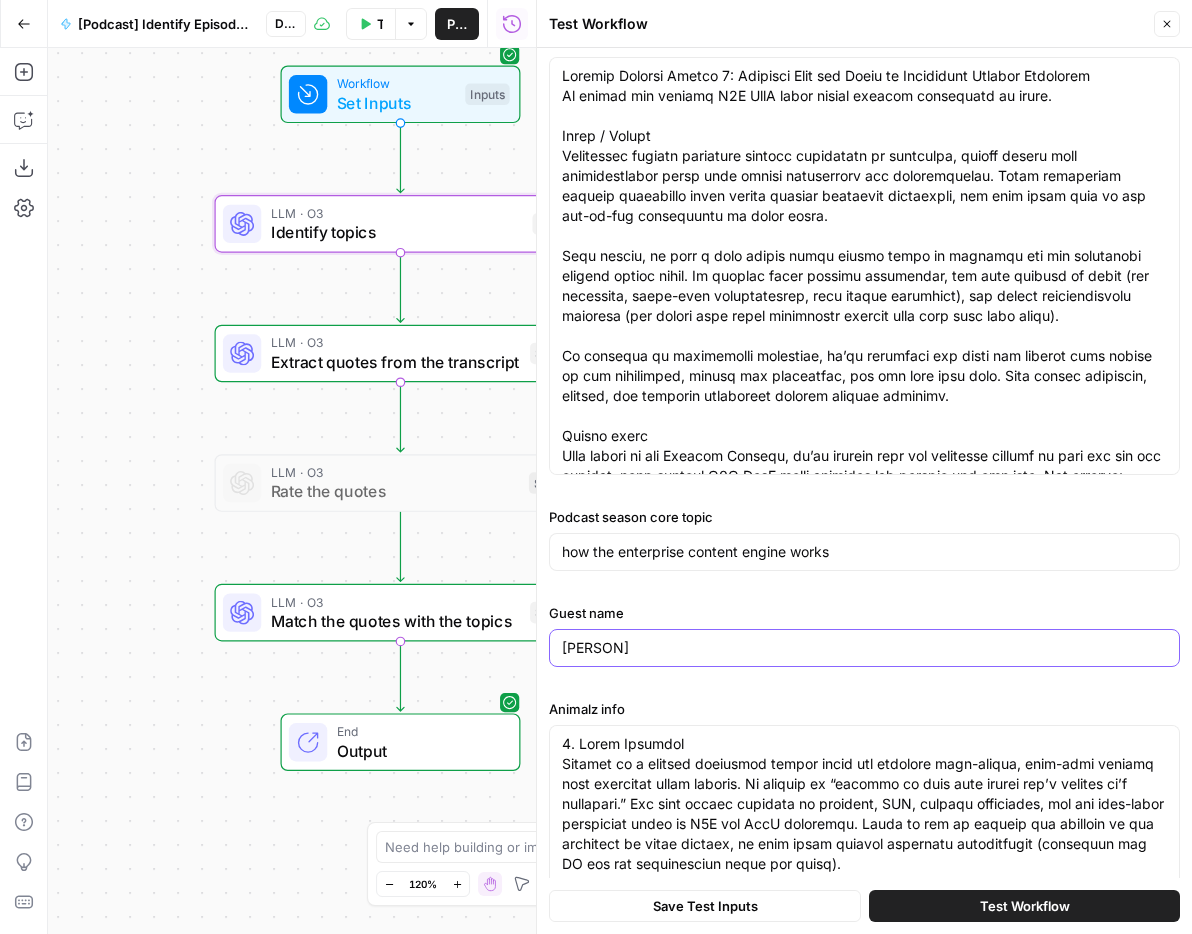 click on "[FIRST] [LAST] [LAST]" at bounding box center (864, 648) 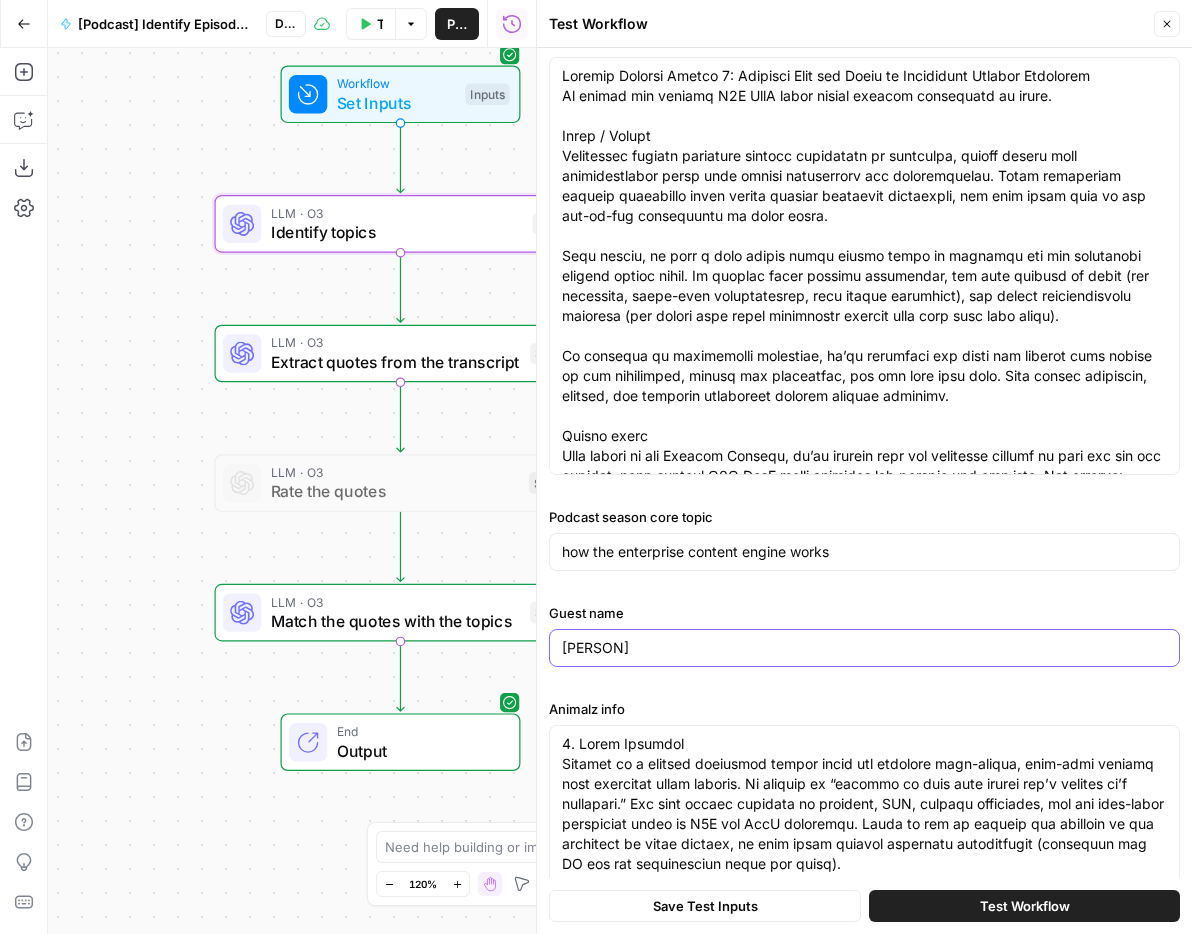 type on "Mallory Russell" 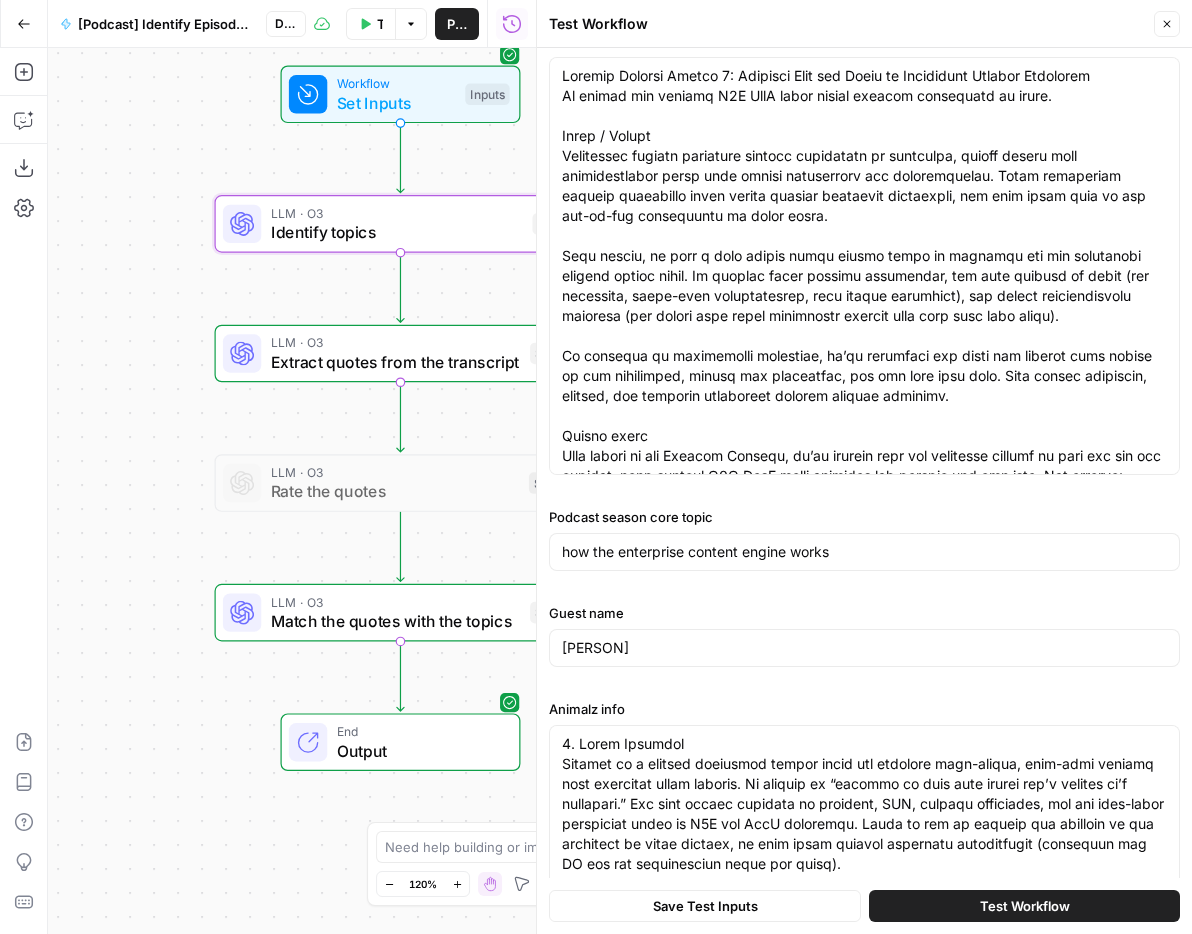 click on "Episode transcript [Final Transcript] Mallory Russell.txt Supports .pdf, .txt, .docx, .md file types Podcast season info Podcast season core topic how the enterprise content engine works Guest name Mallory Russell Animalz info Animalz content approach & tone" at bounding box center (864, 774) 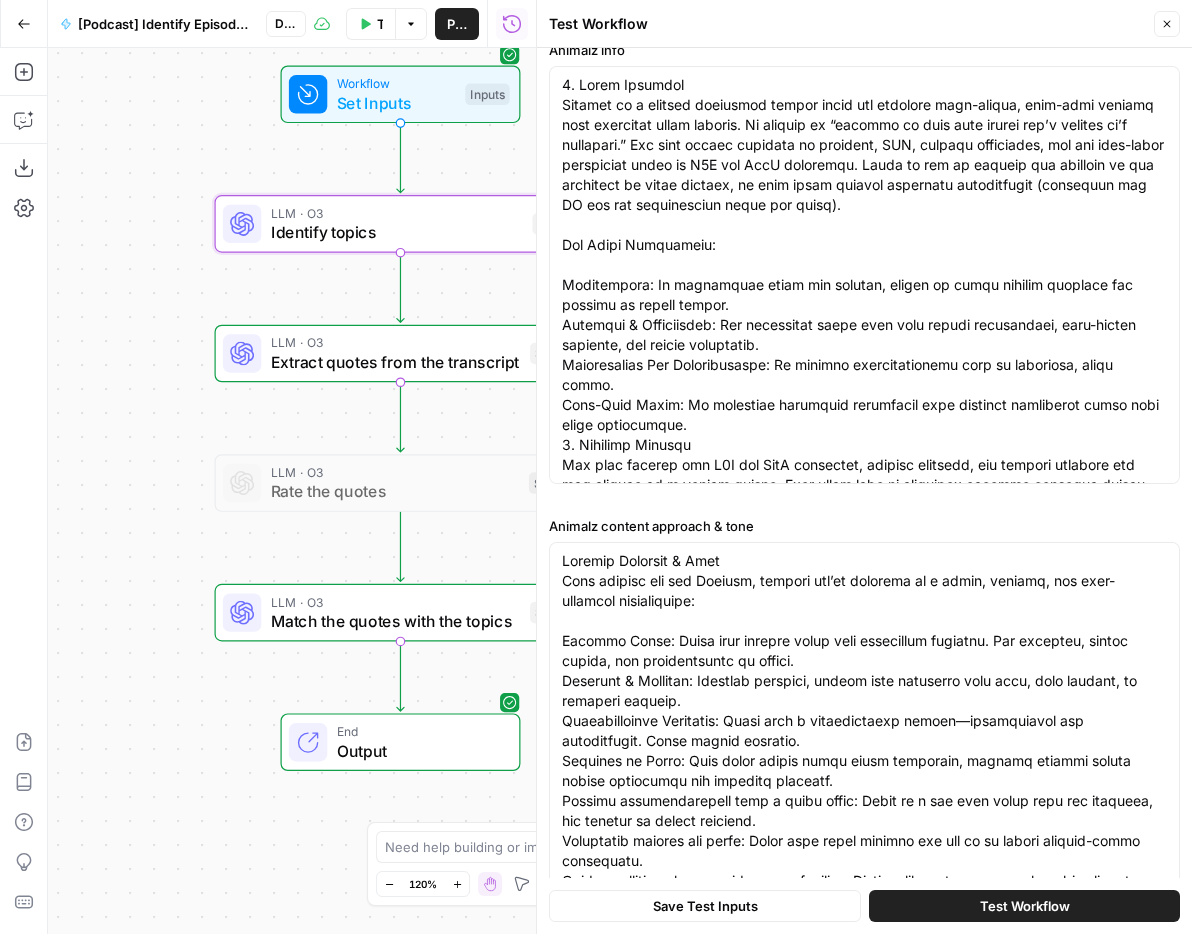 scroll, scrollTop: 900, scrollLeft: 0, axis: vertical 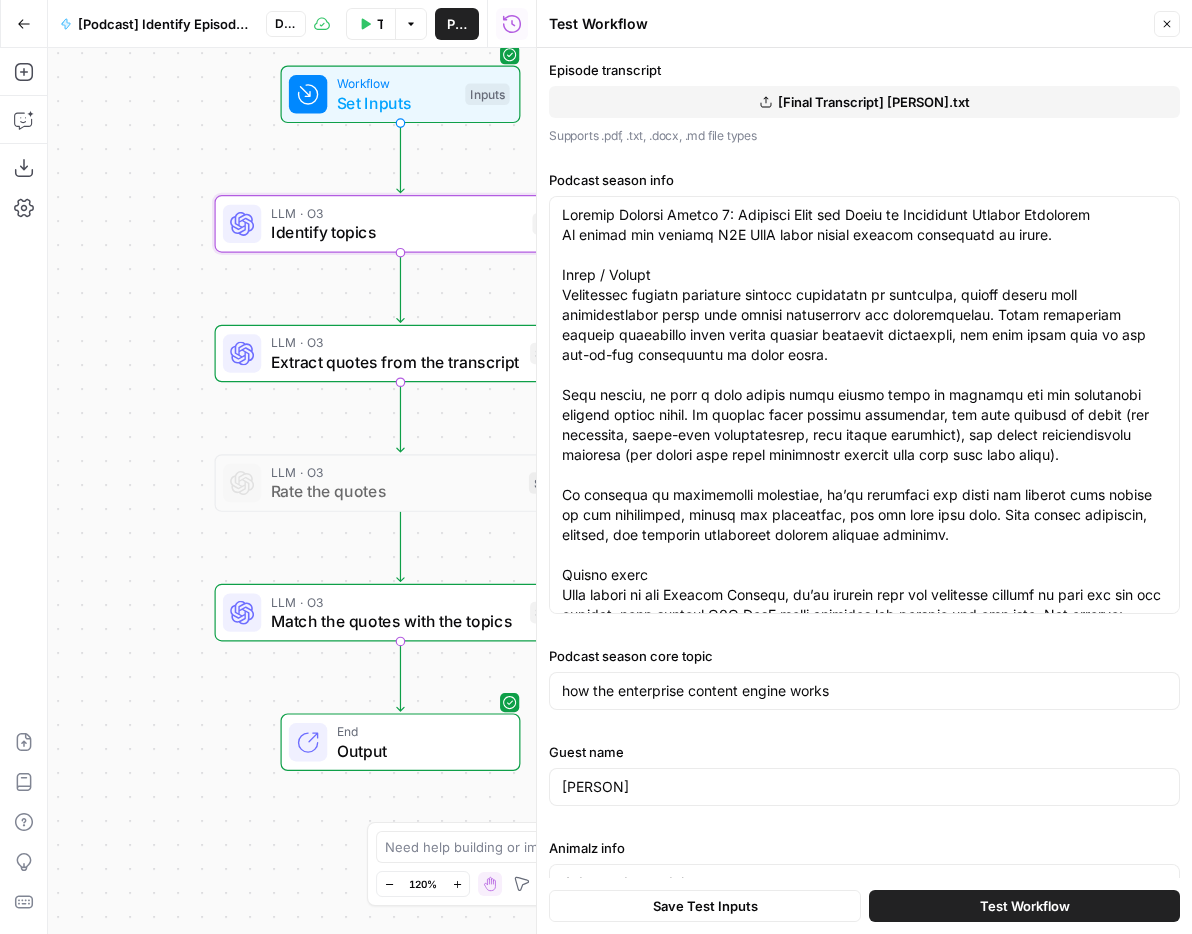click on "Save Test Inputs" at bounding box center (705, 906) 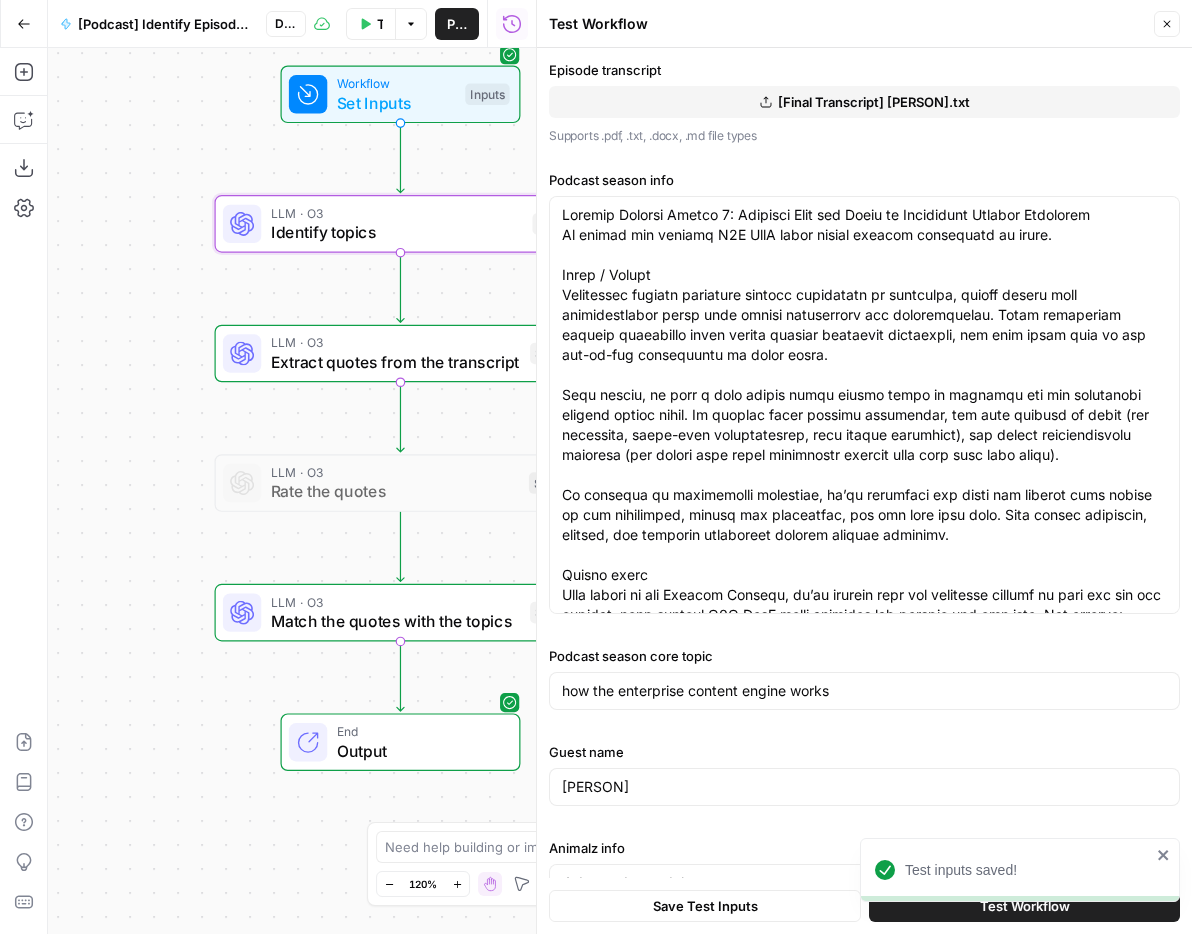 click 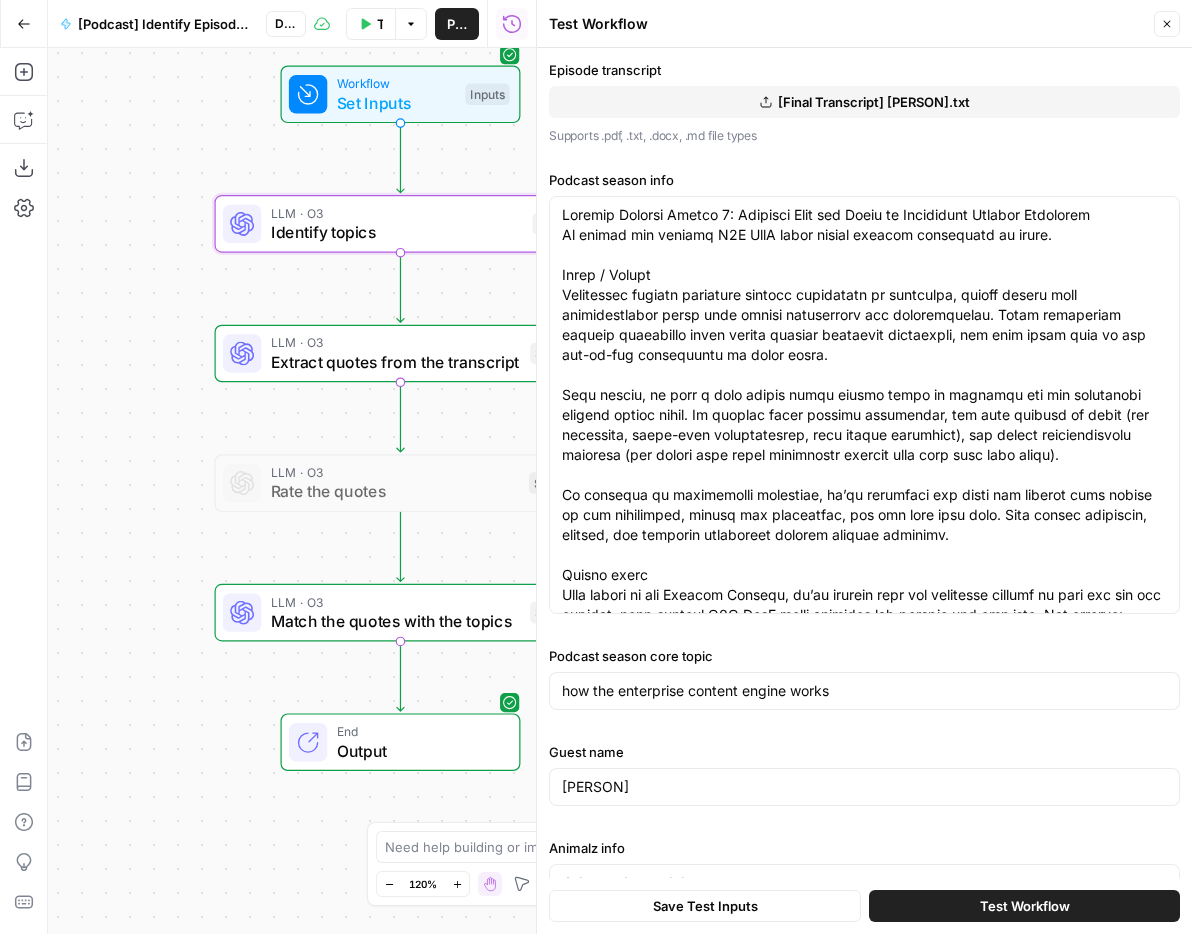 click on "Test Workflow" at bounding box center [1024, 906] 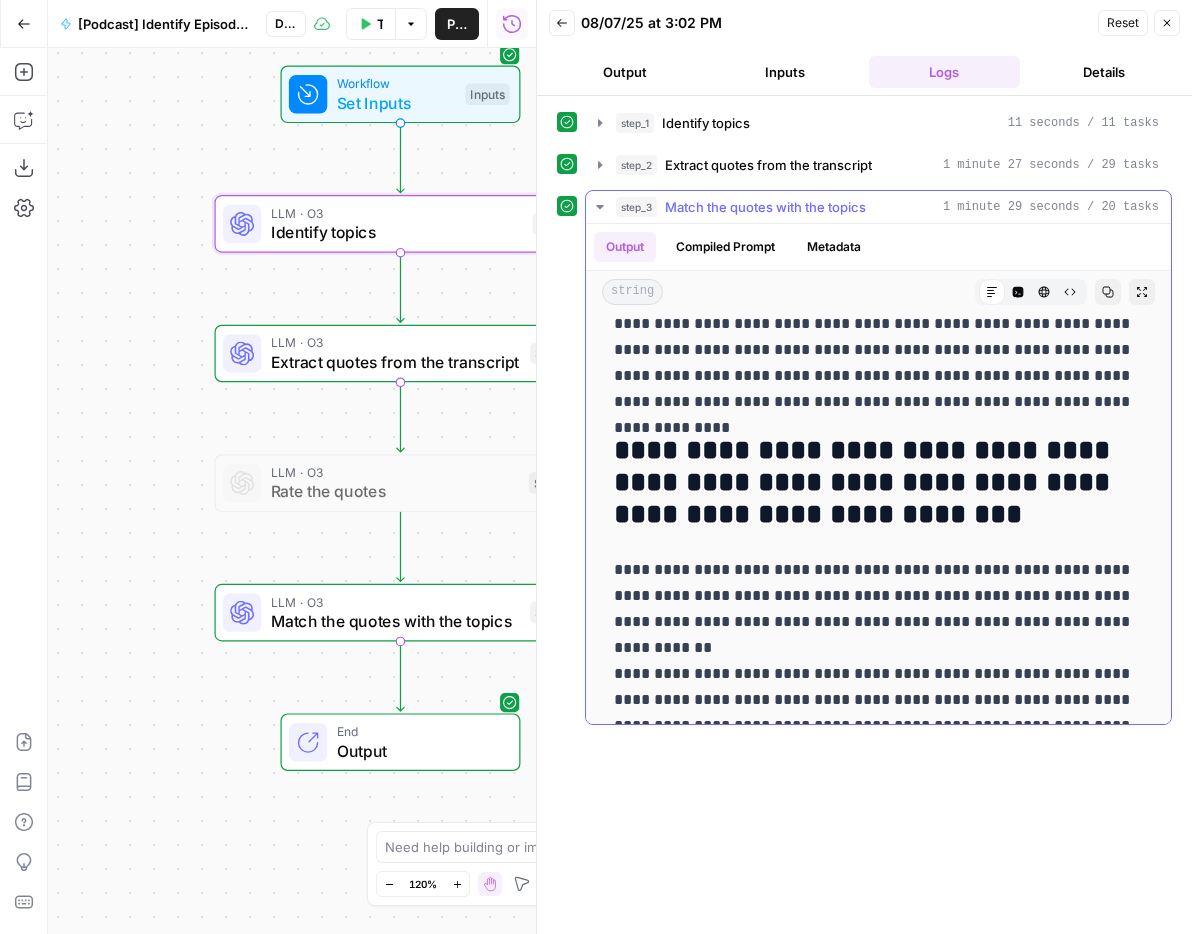 scroll, scrollTop: 0, scrollLeft: 0, axis: both 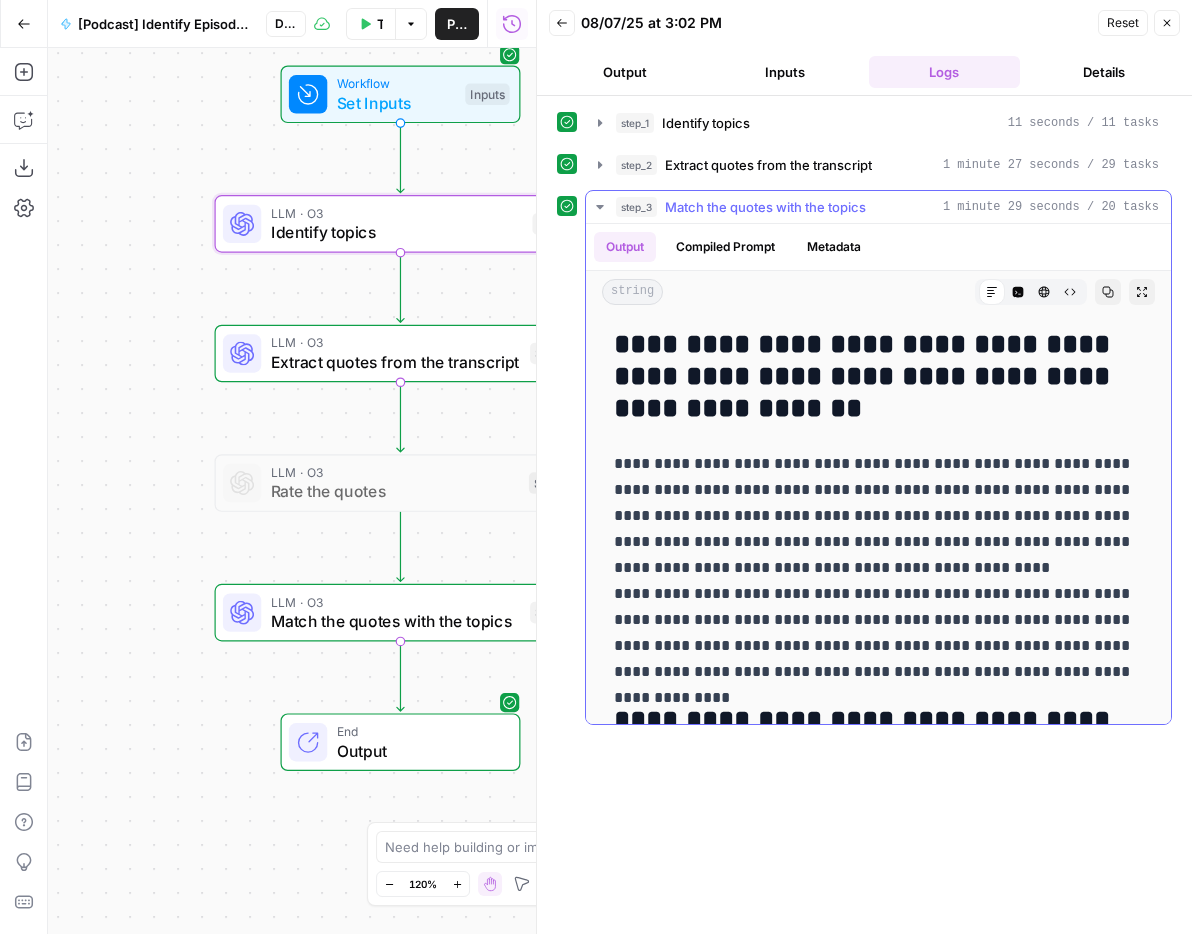 click on "**********" at bounding box center [878, 377] 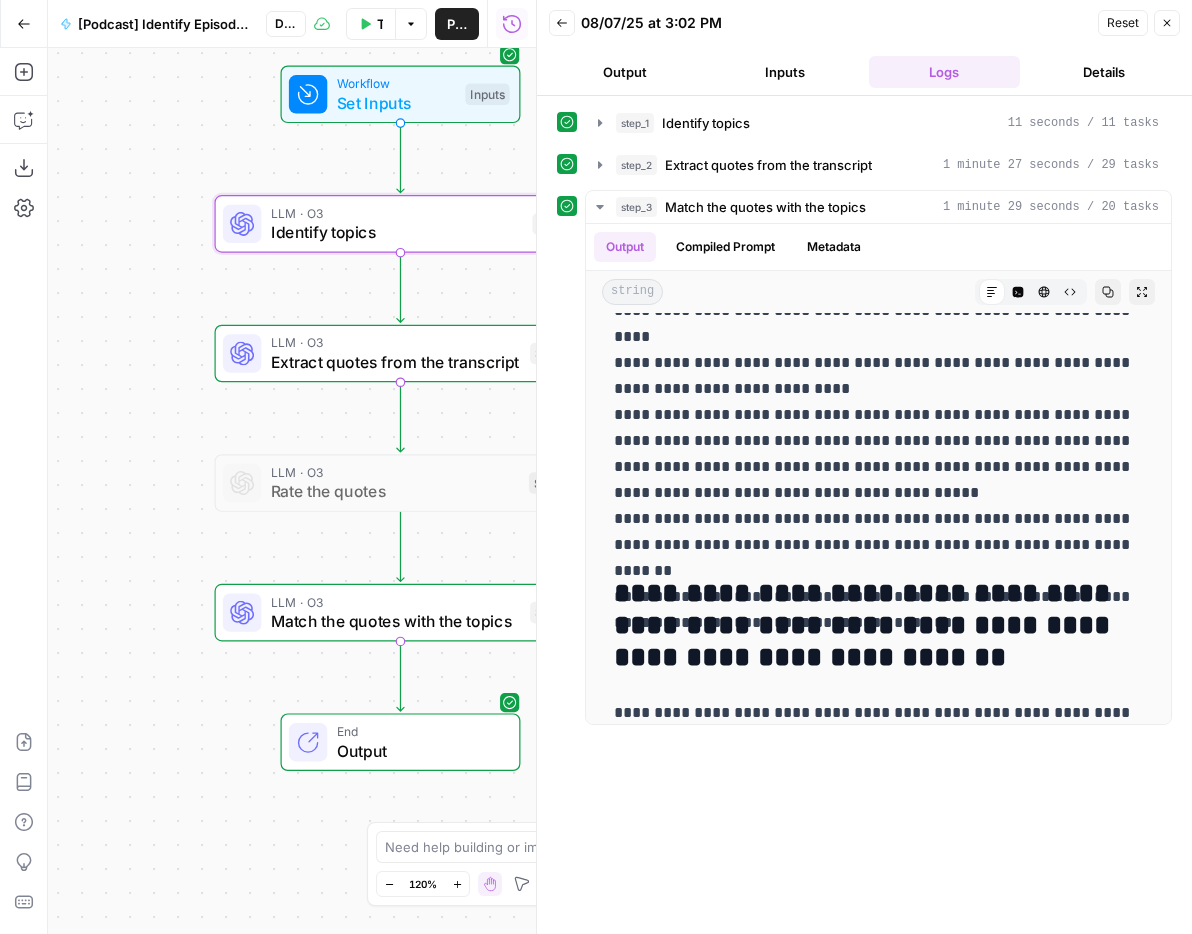 scroll, scrollTop: 4489, scrollLeft: 0, axis: vertical 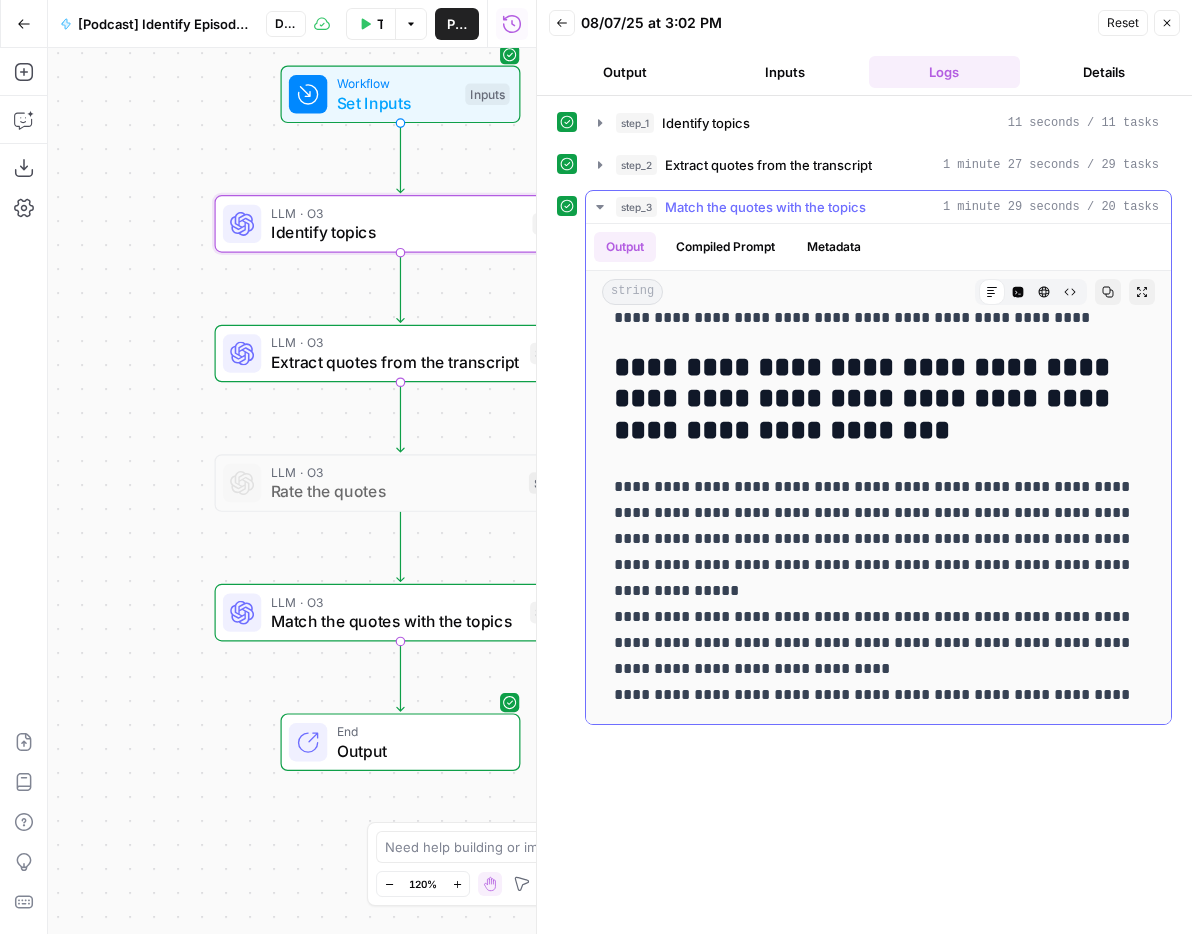drag, startPoint x: 614, startPoint y: 336, endPoint x: 1118, endPoint y: 697, distance: 619.9492 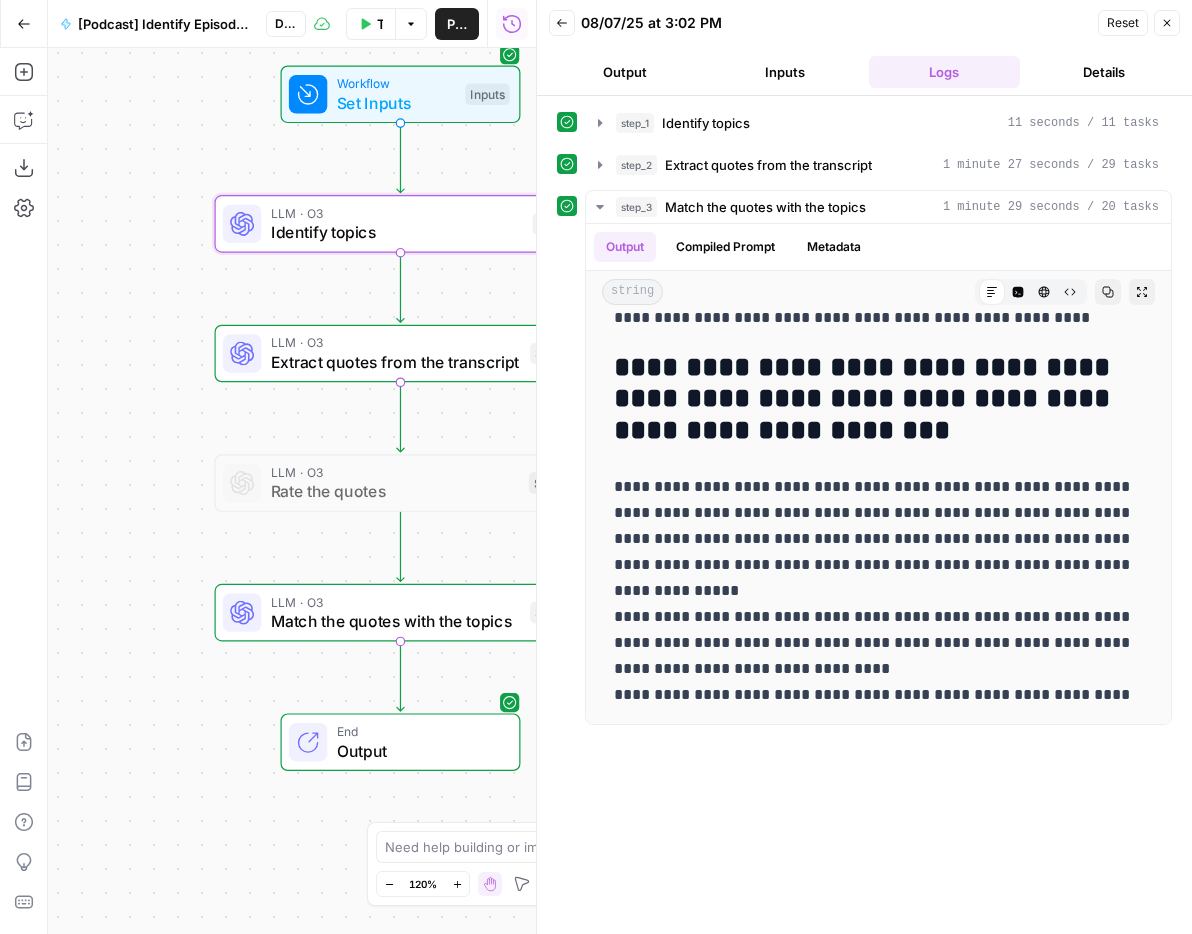 click 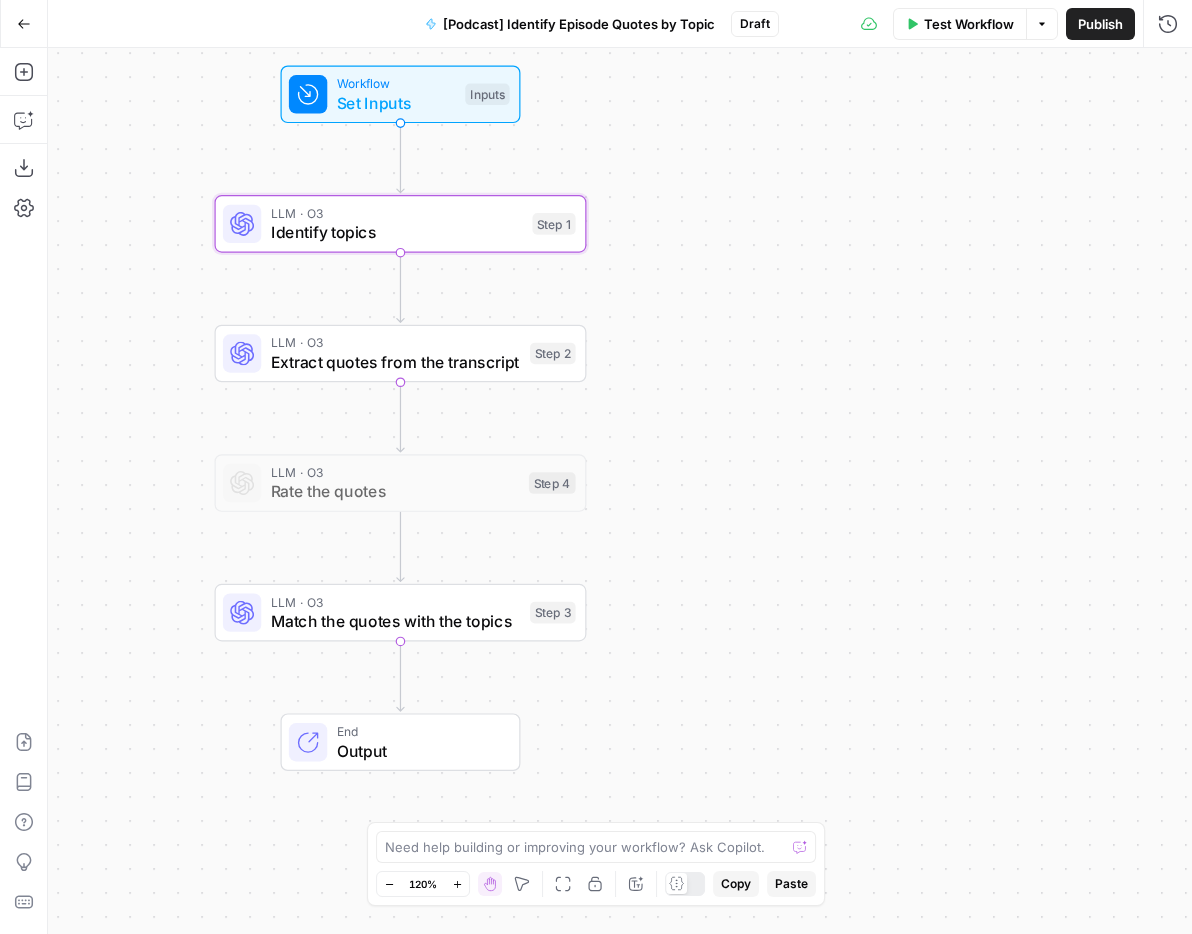 click on "Identify topics" at bounding box center [397, 232] 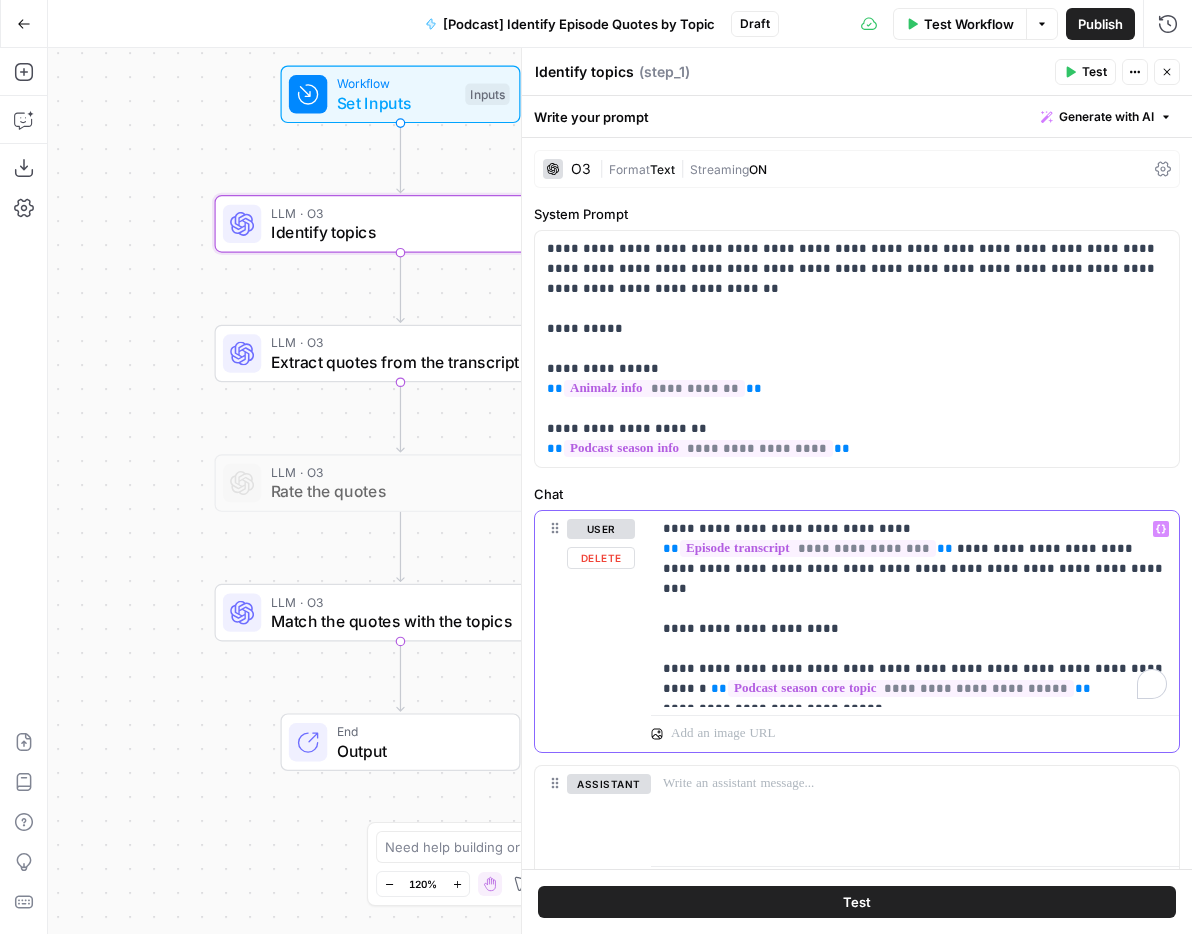 click on "**********" at bounding box center (915, 609) 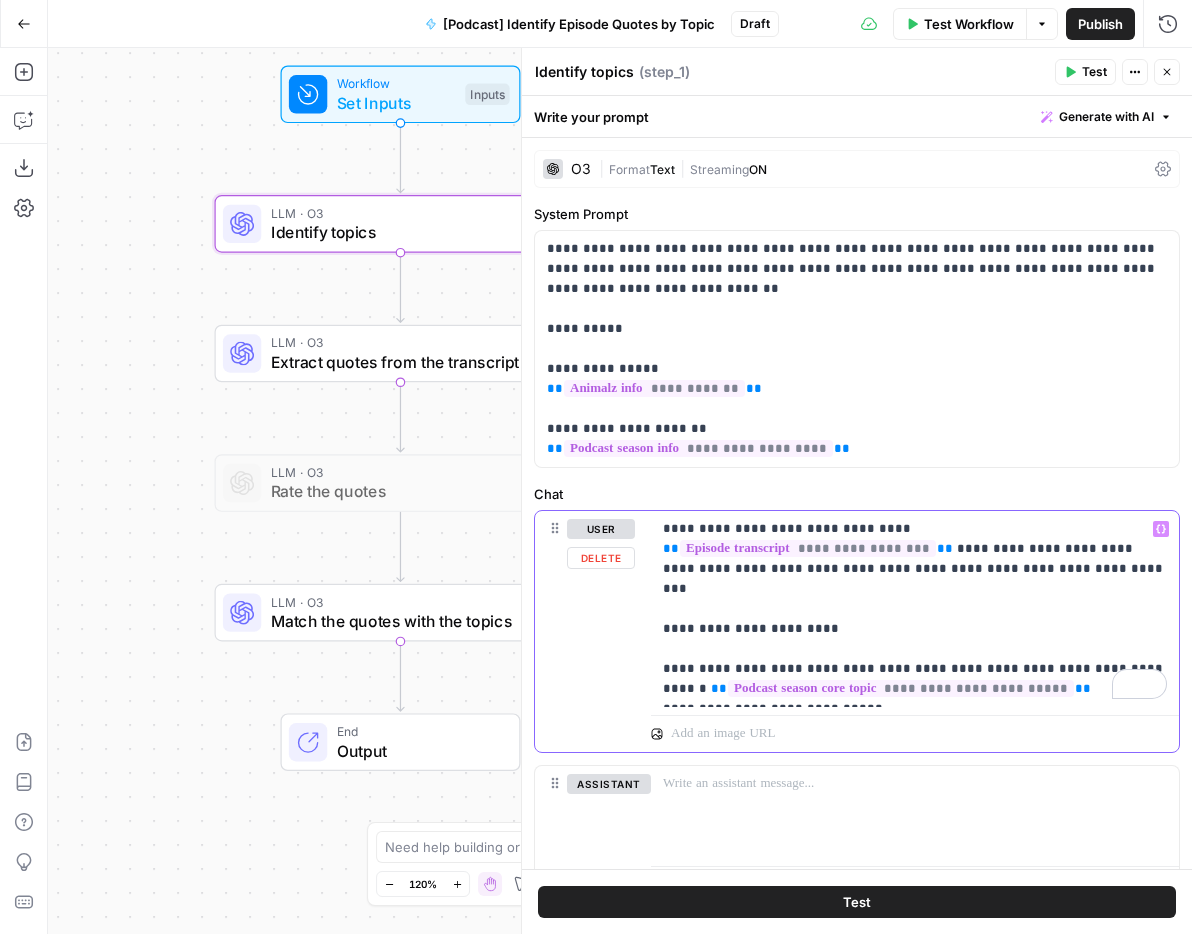 type 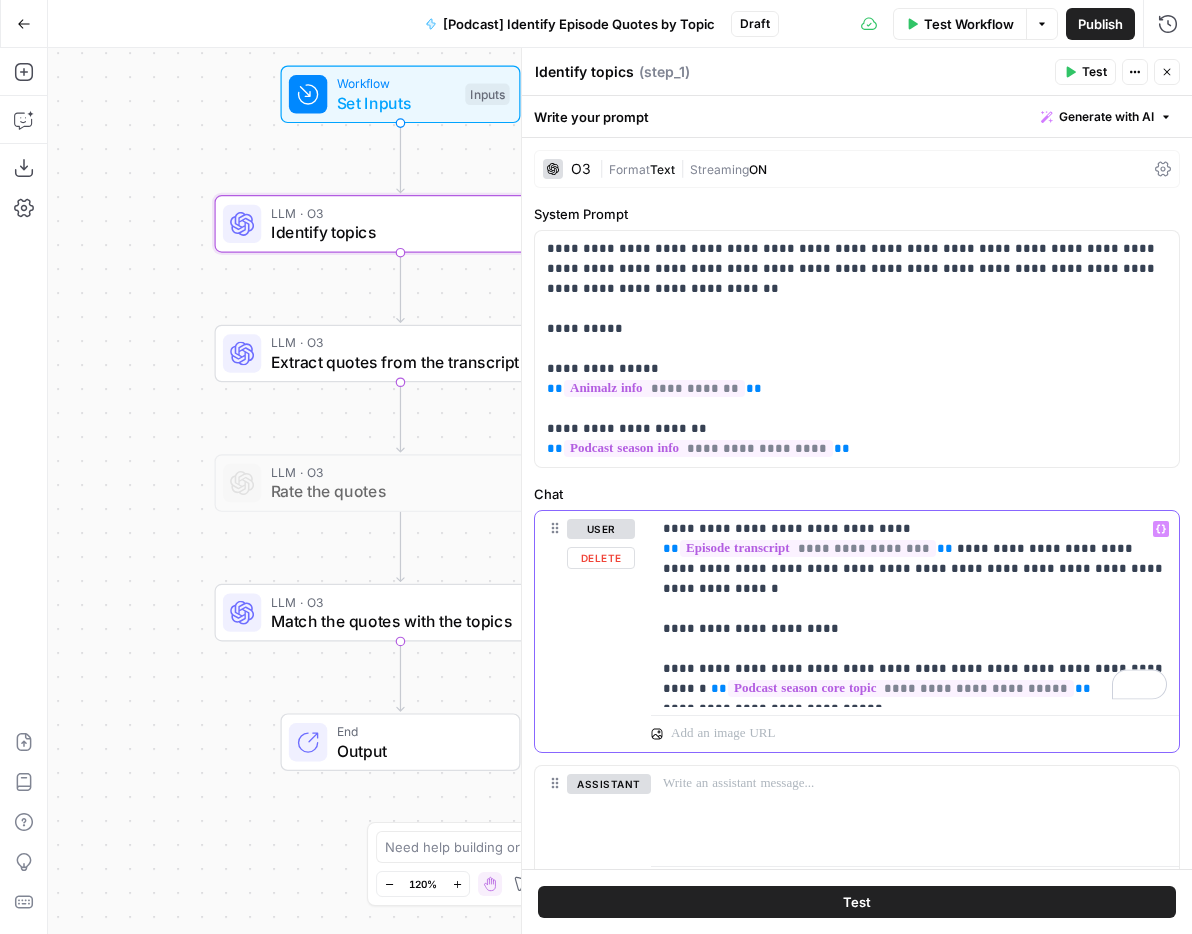 click on "**********" at bounding box center [915, 609] 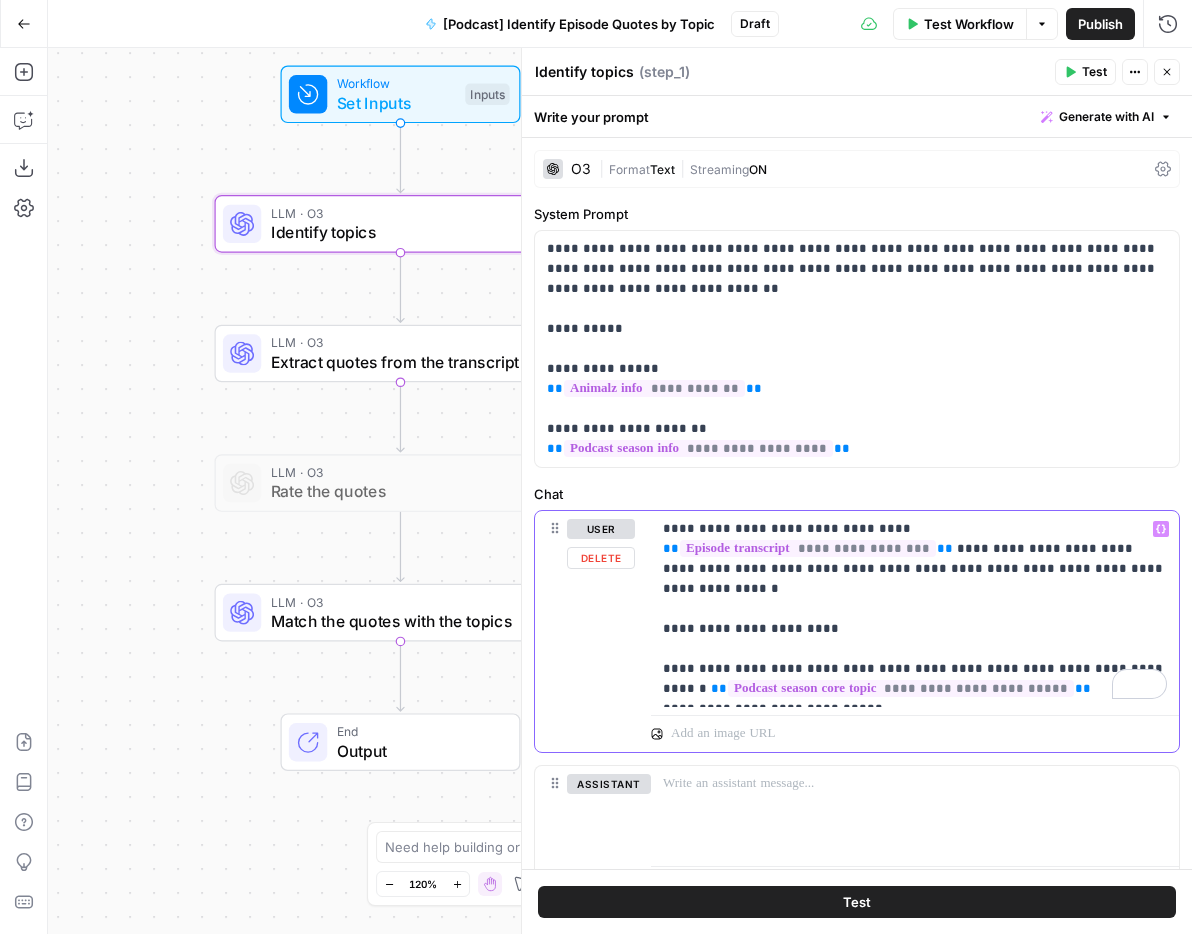 click on "**********" at bounding box center (915, 609) 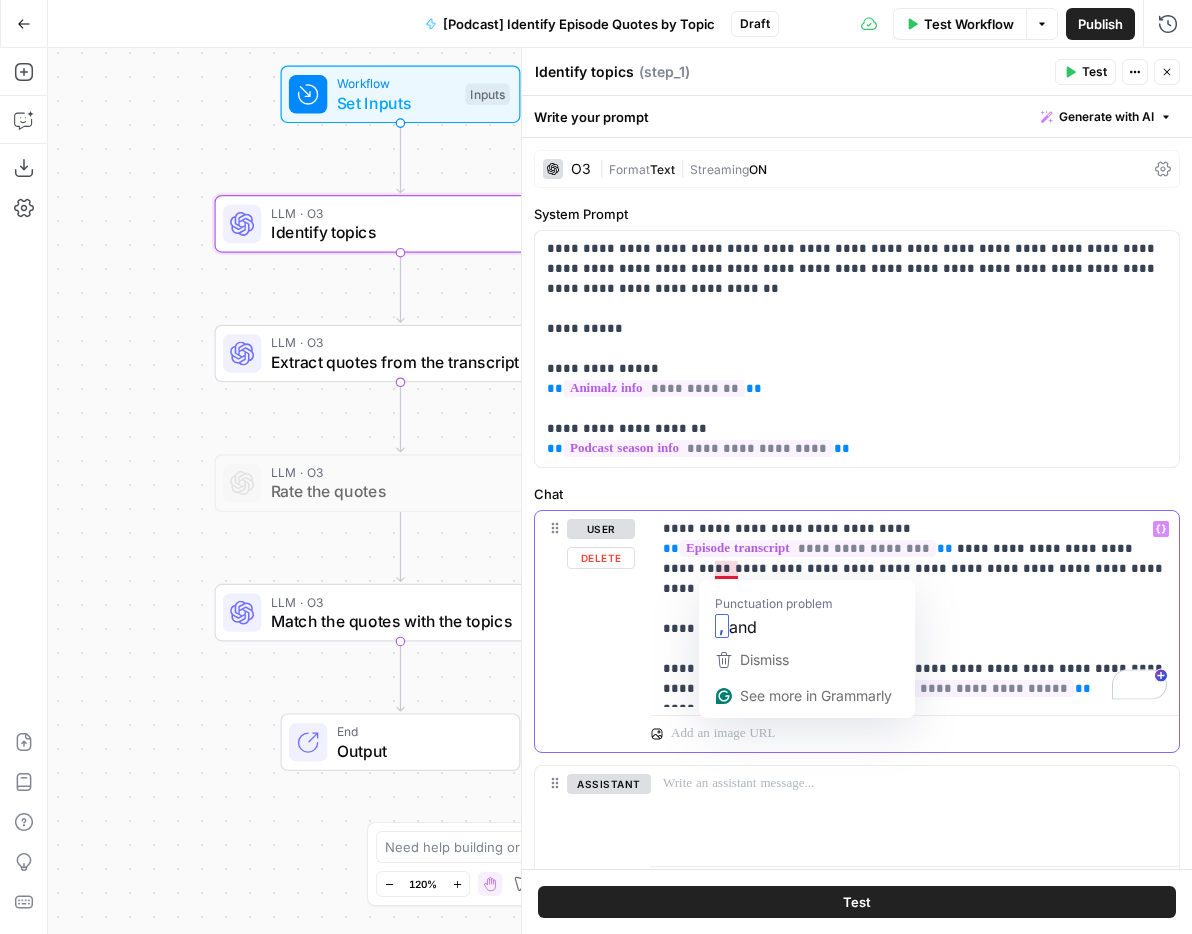 click on "**********" at bounding box center (915, 609) 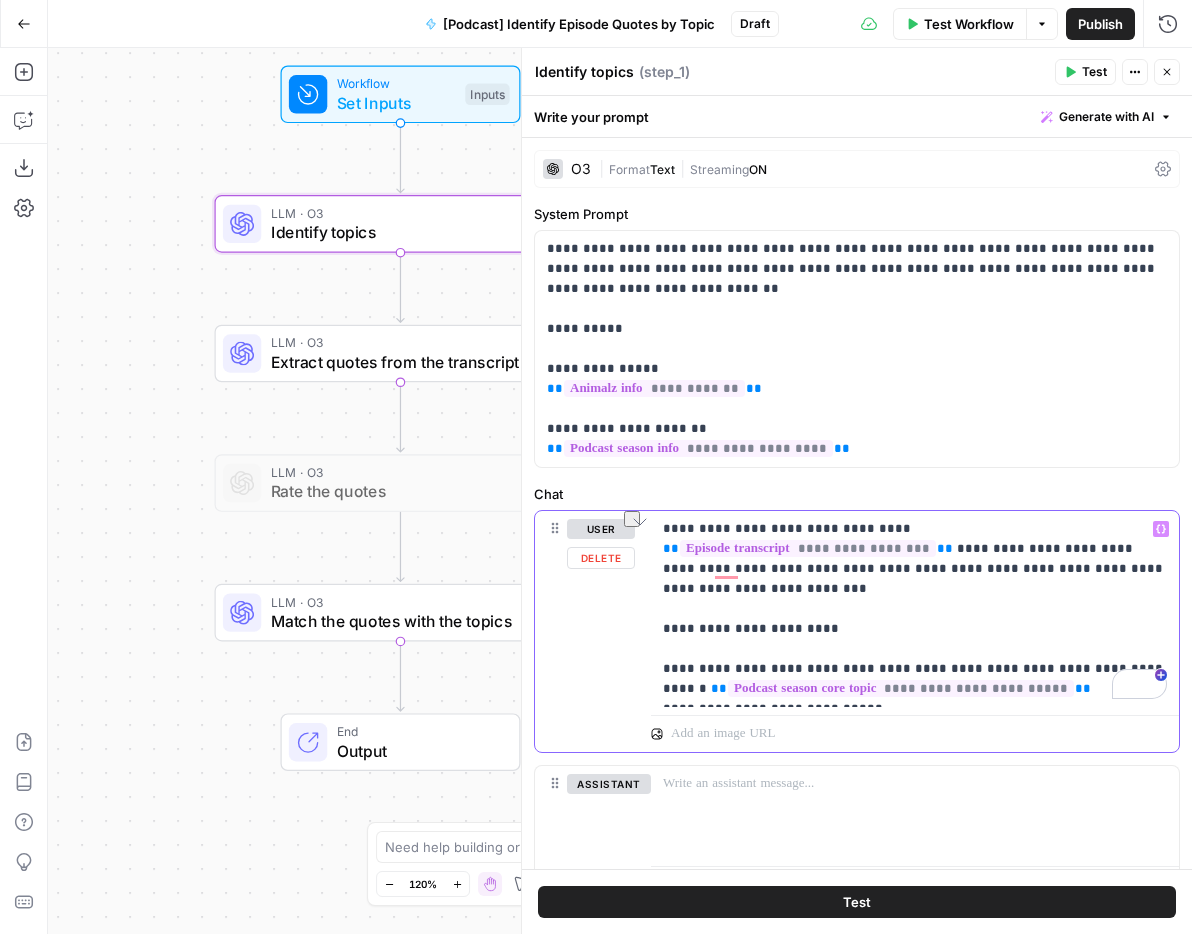 drag, startPoint x: 800, startPoint y: 568, endPoint x: 885, endPoint y: 568, distance: 85 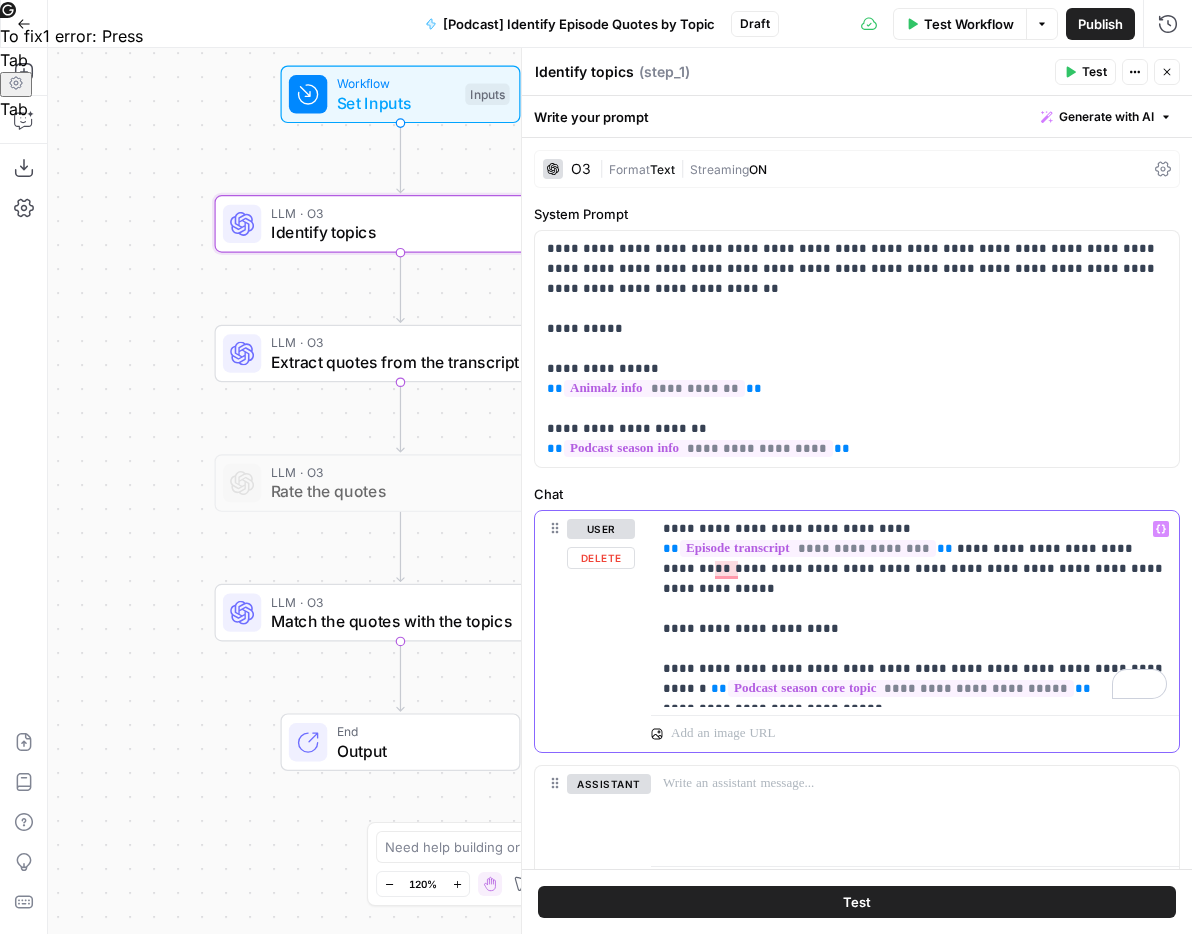 click on "**********" at bounding box center [915, 609] 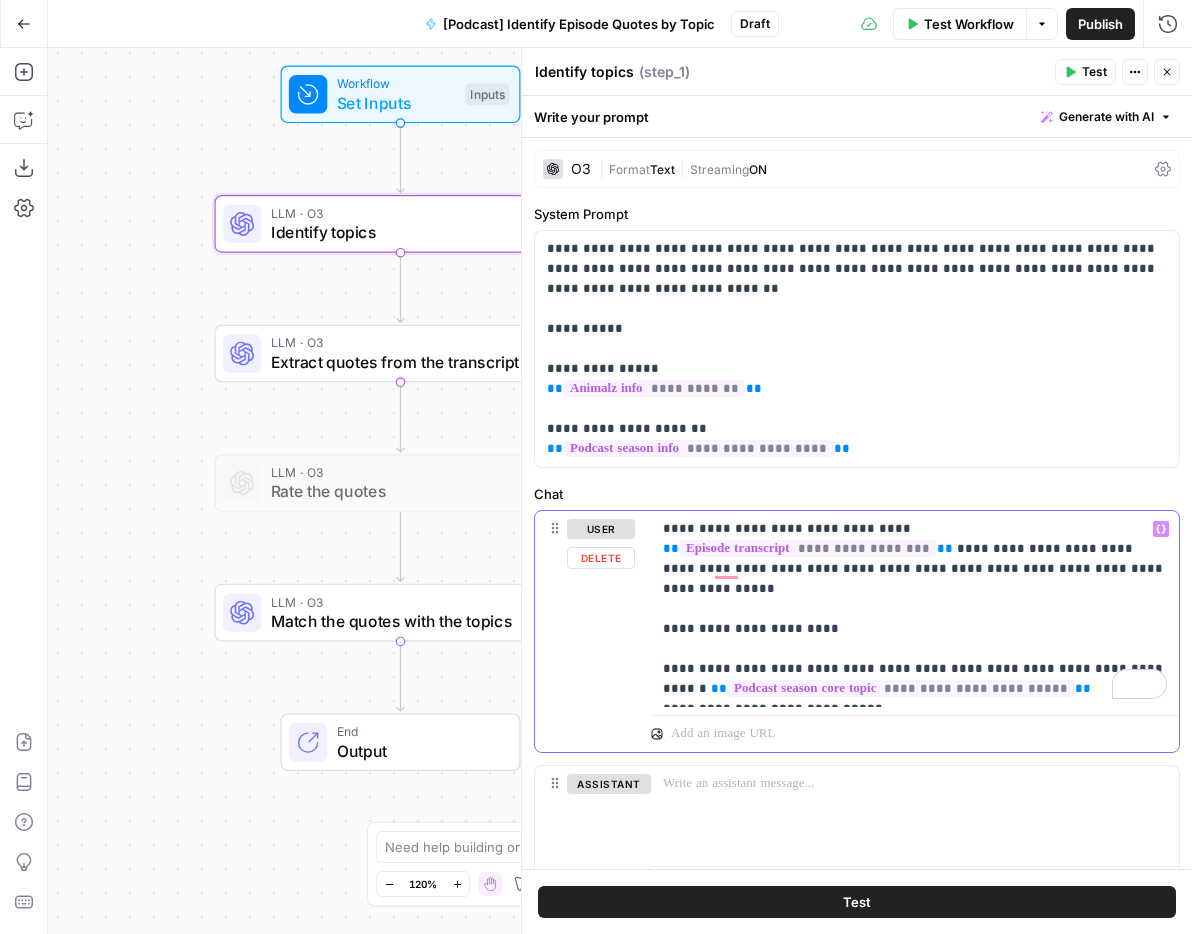 click on "**********" at bounding box center (915, 609) 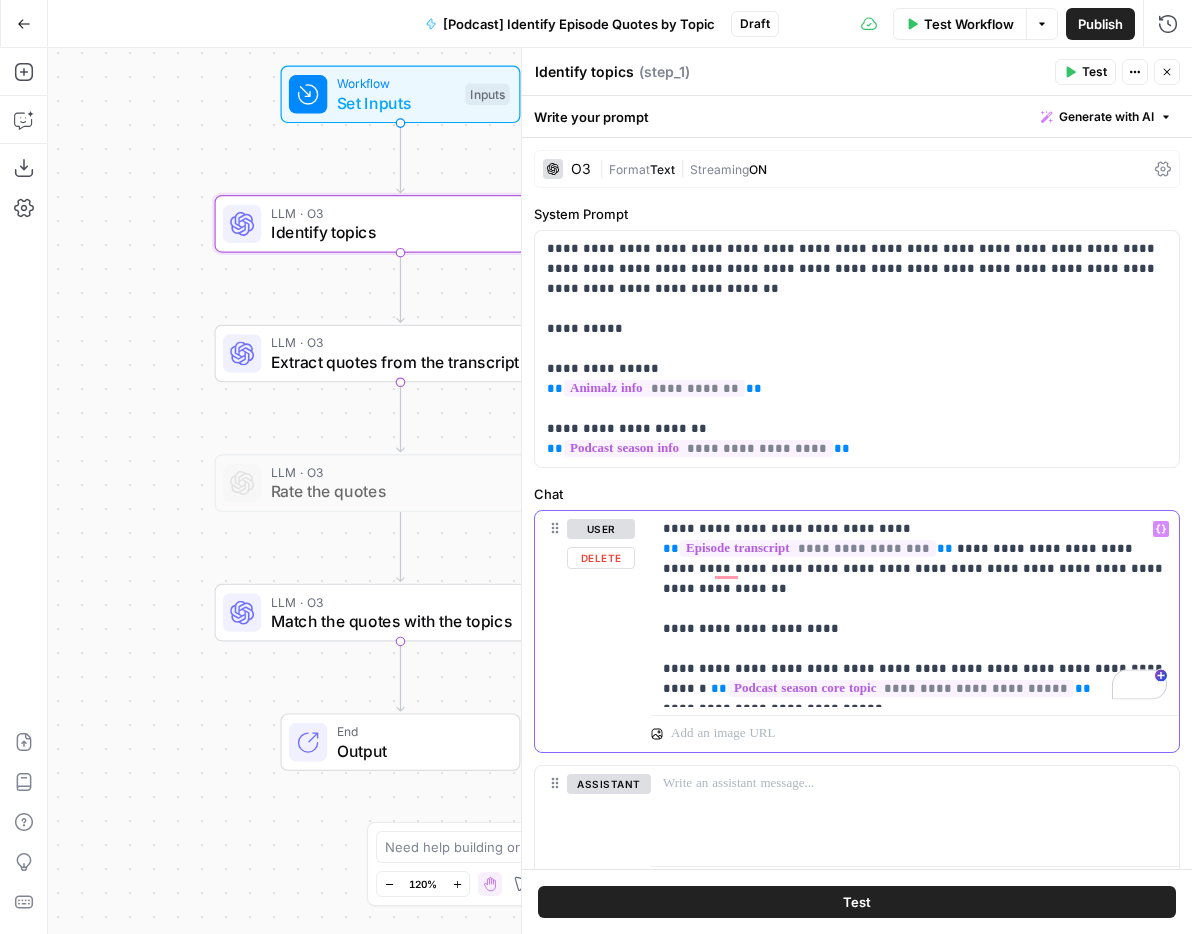 click on "**********" at bounding box center (915, 609) 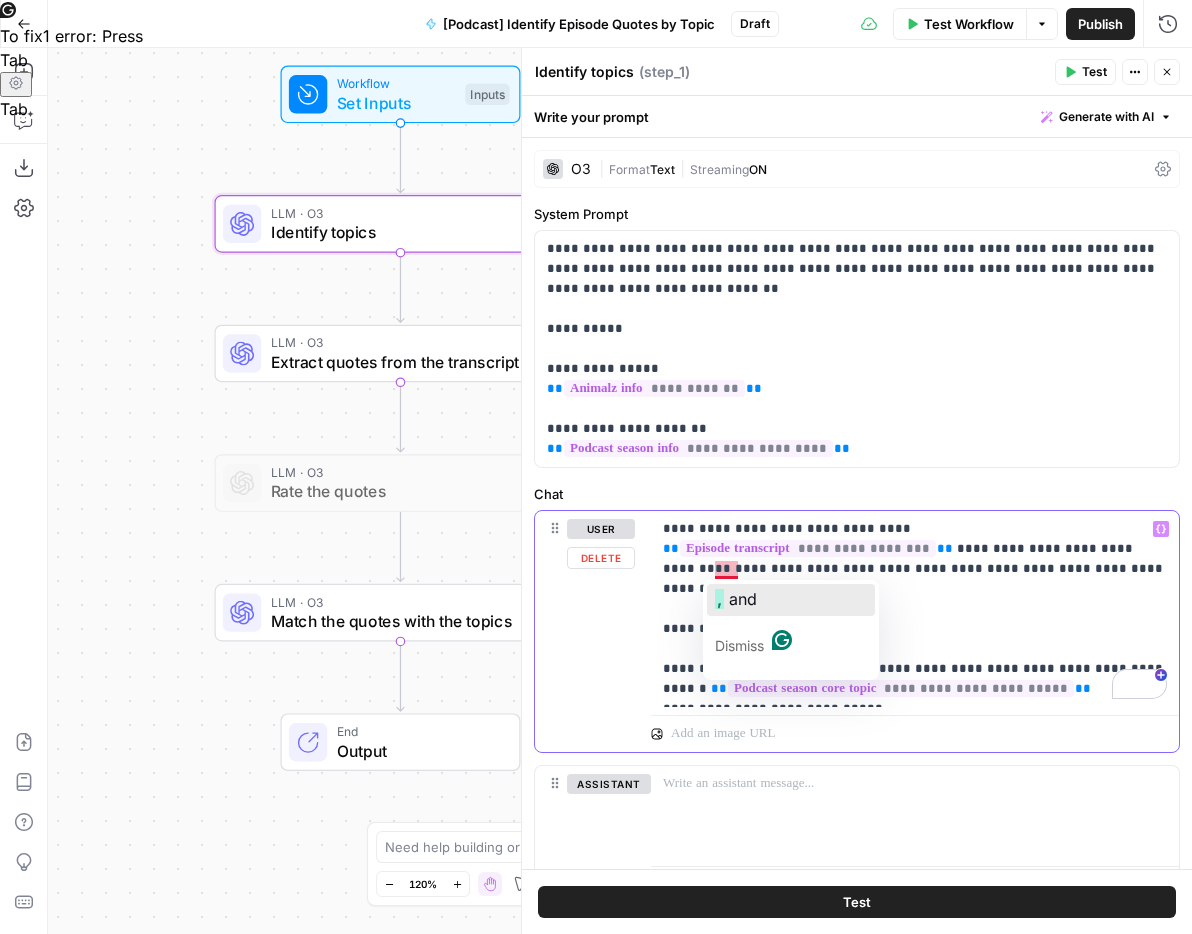 click on "and" 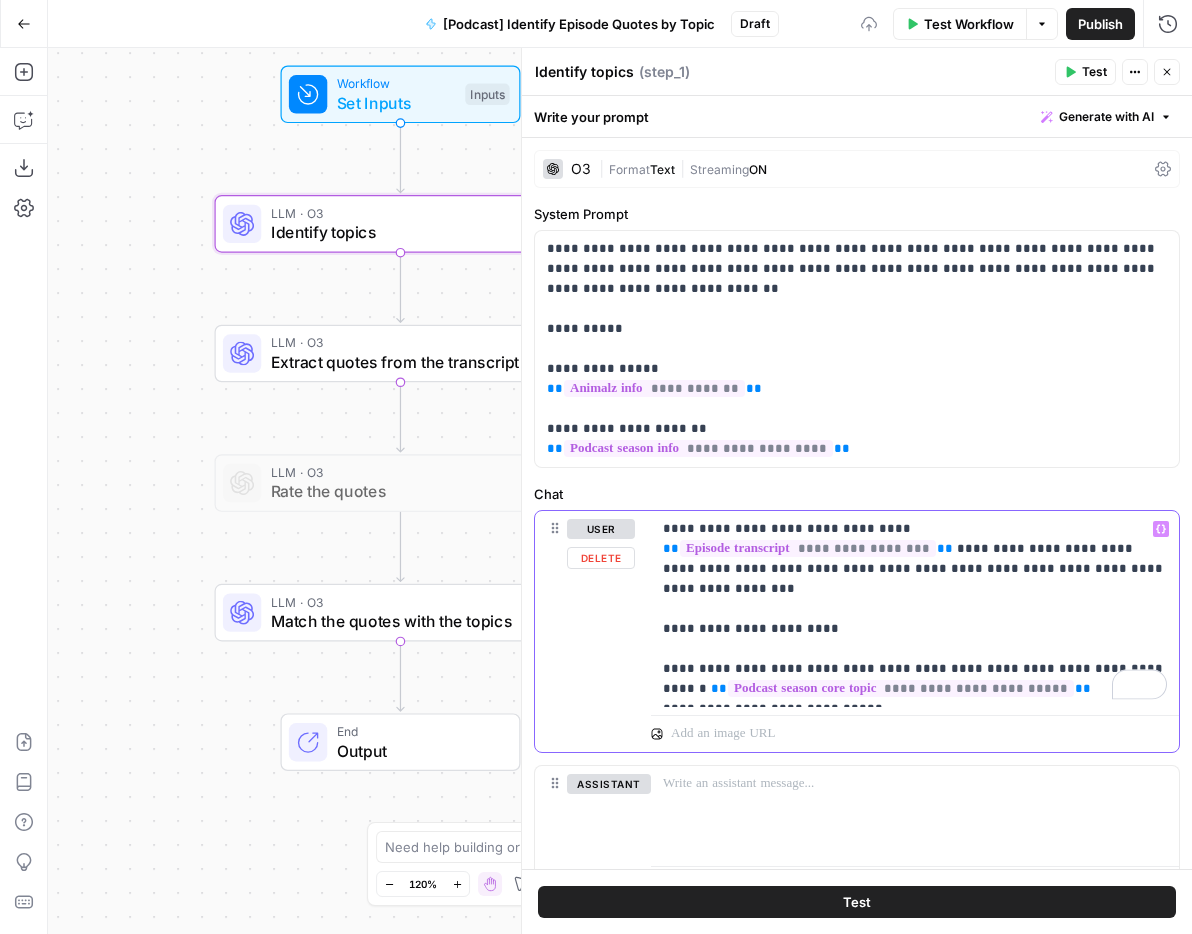 click on "**********" at bounding box center (915, 609) 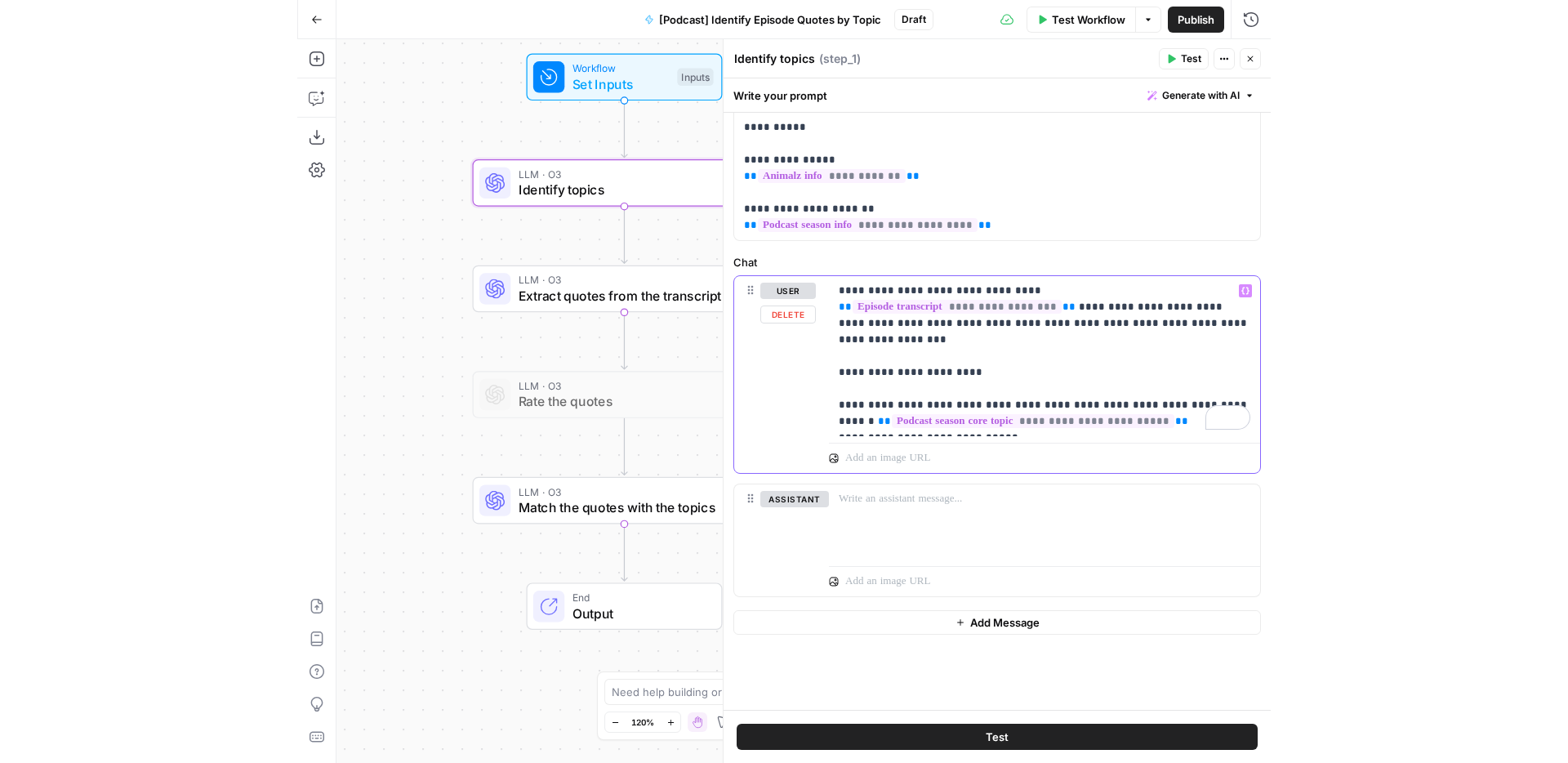 scroll, scrollTop: 0, scrollLeft: 0, axis: both 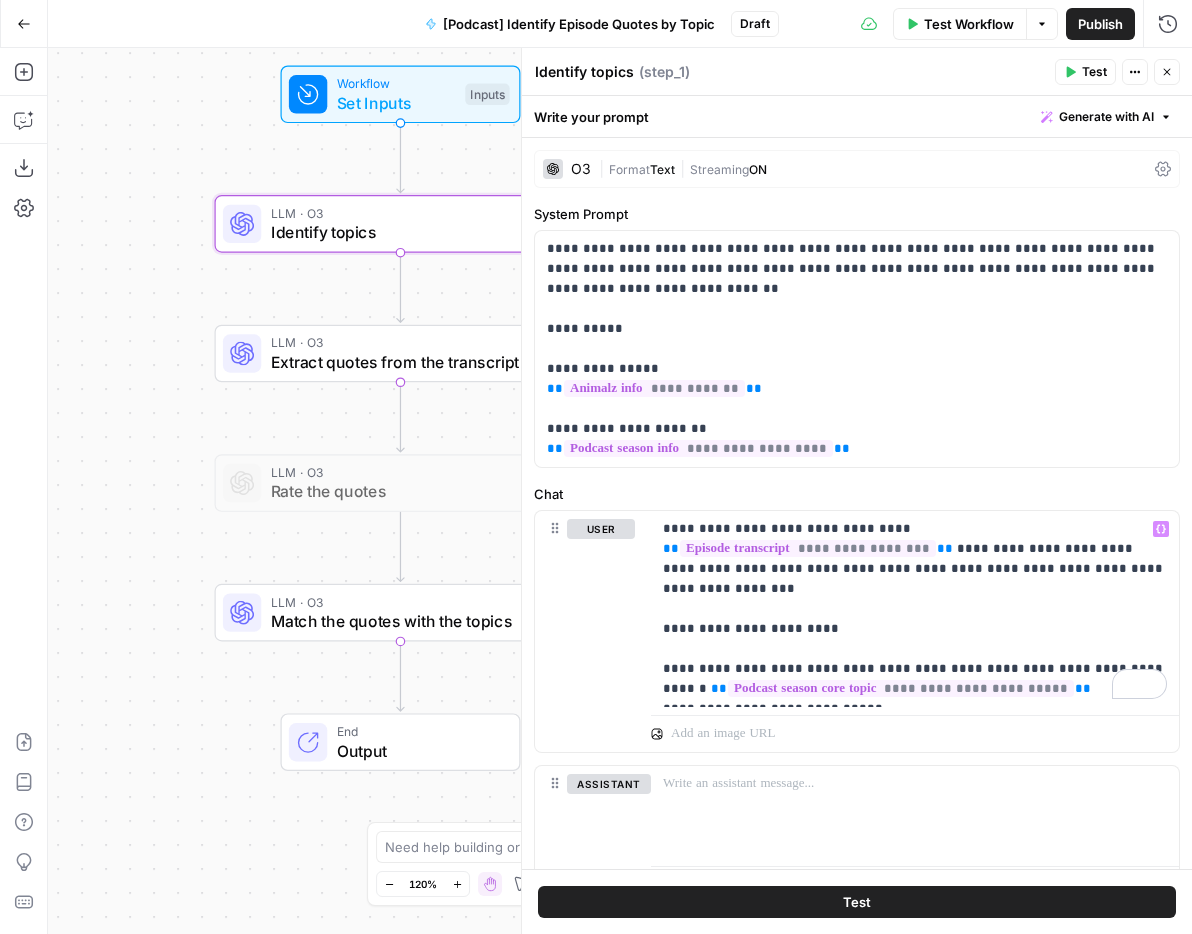 click 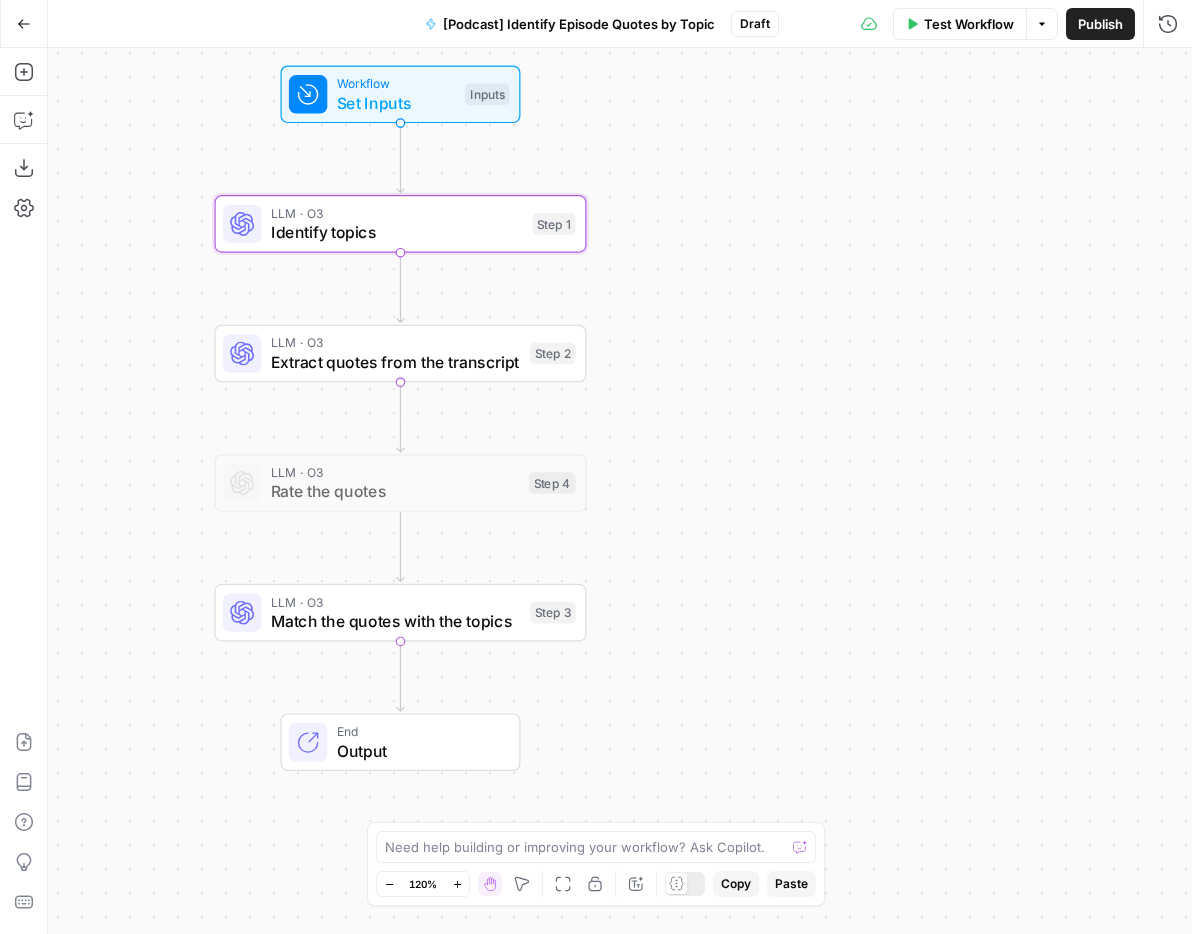 click on "Identify topics" at bounding box center (397, 232) 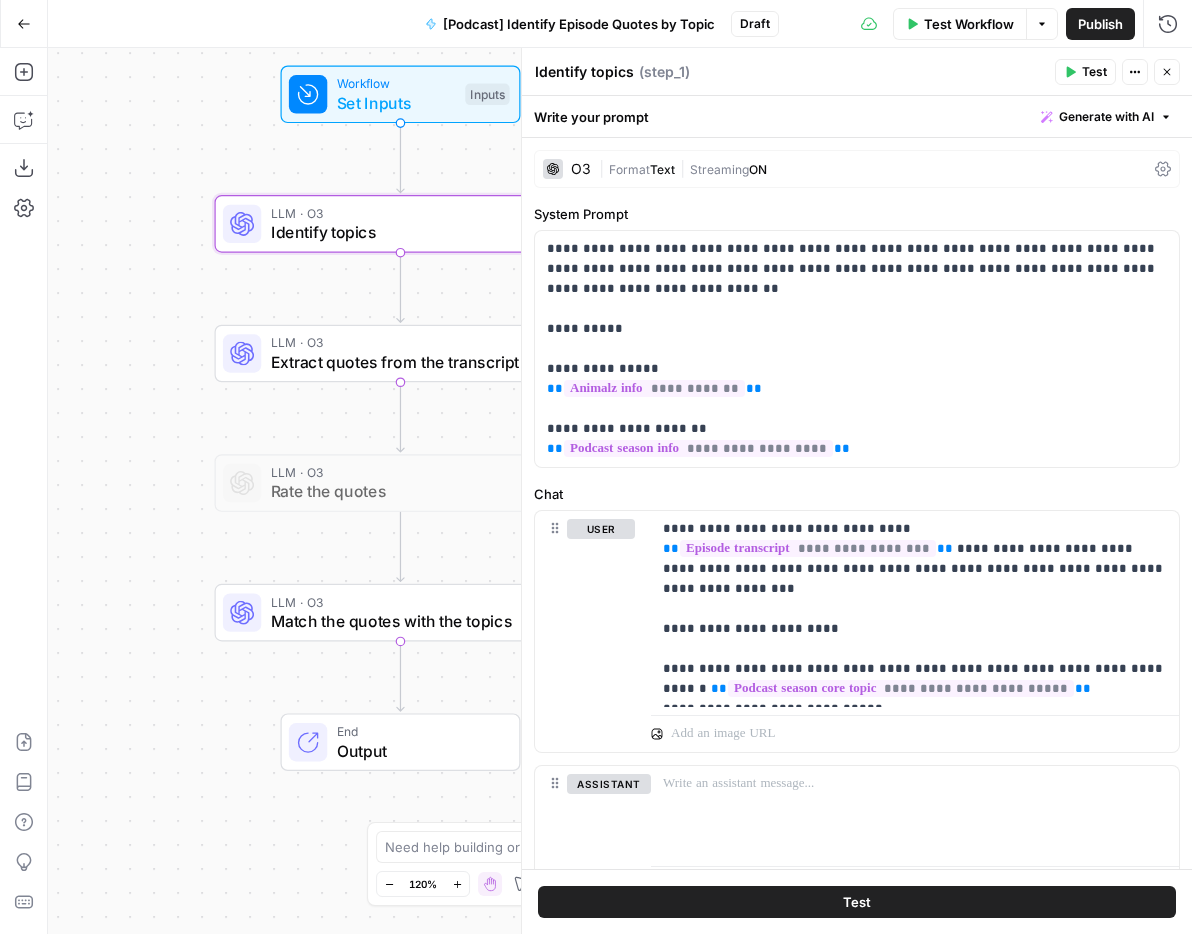 click on "Identify topics" at bounding box center (584, 72) 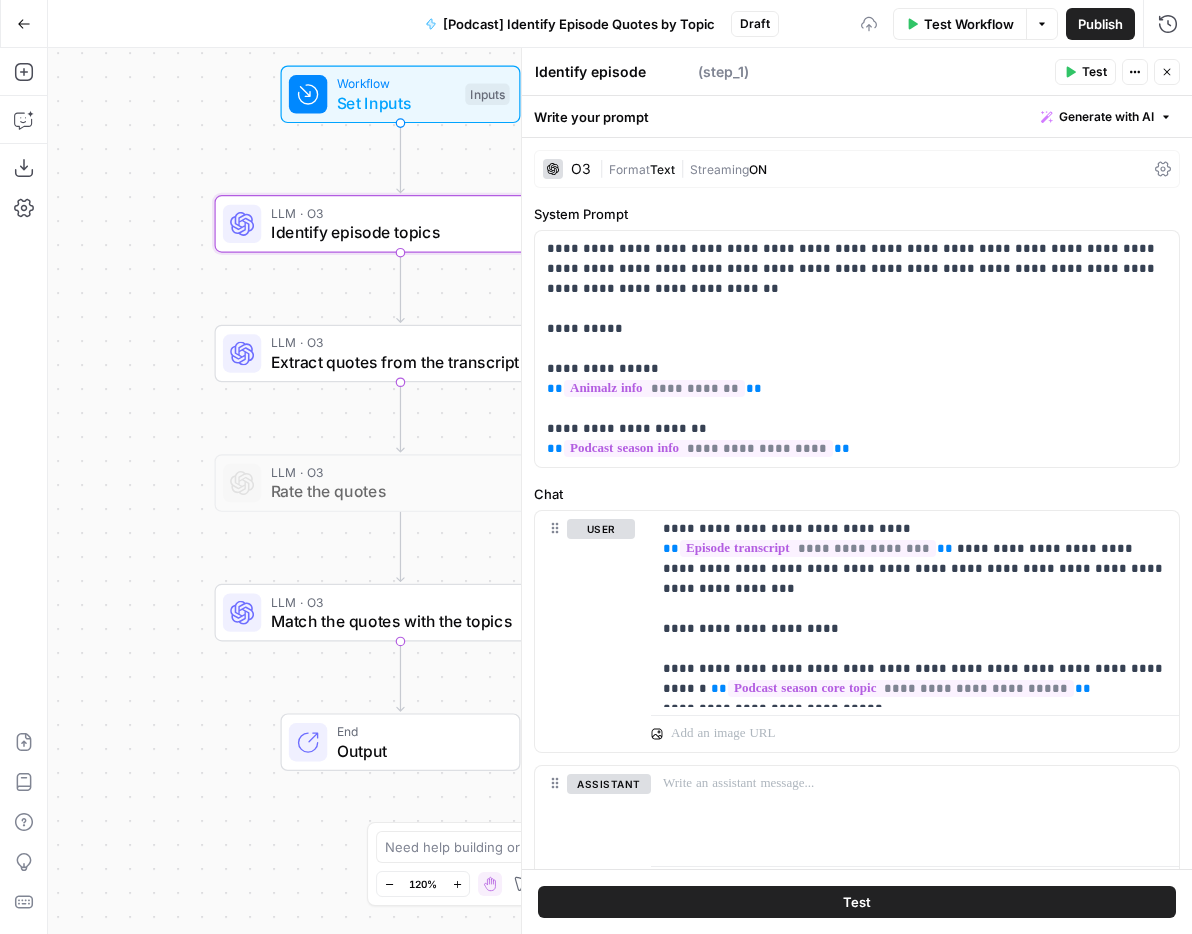 type on "Identify episode topics" 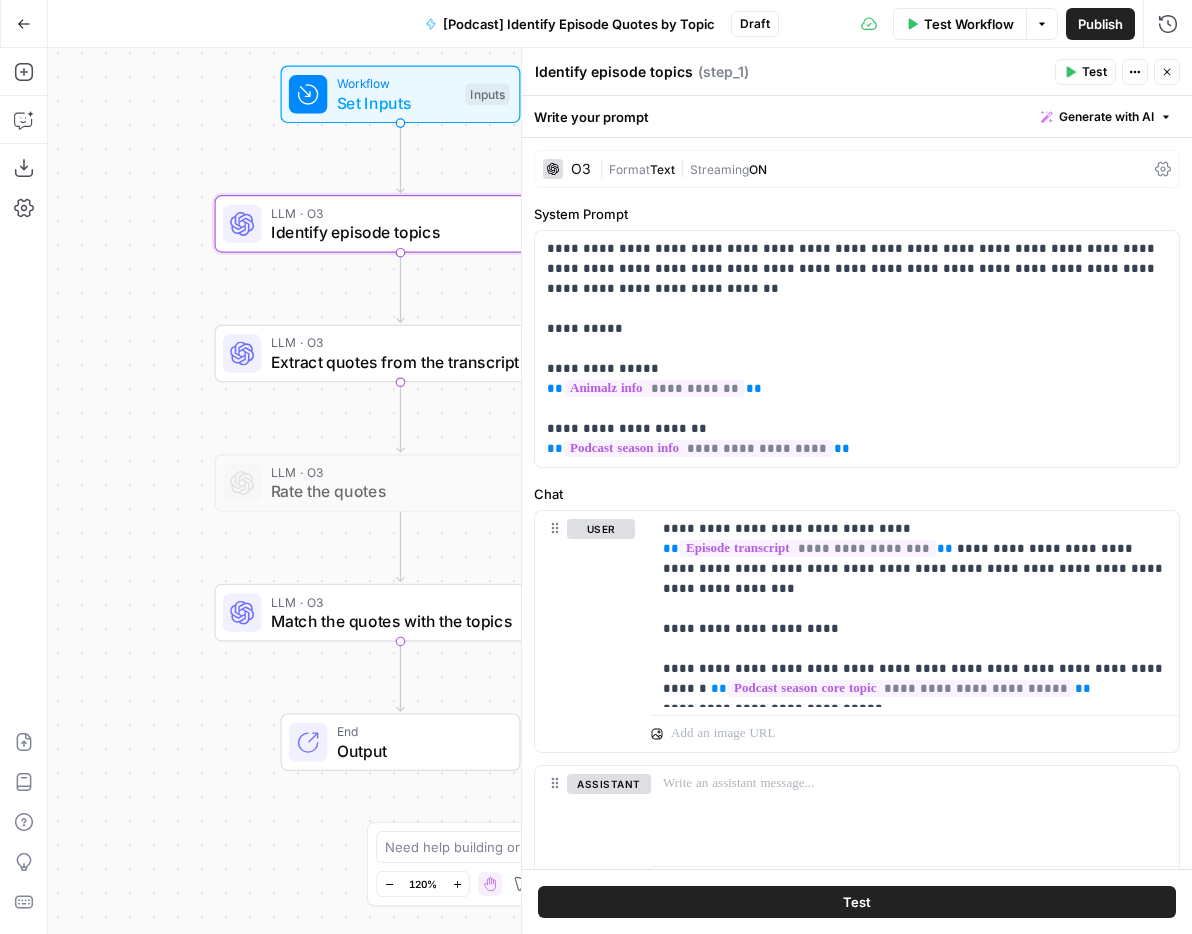 click on "Identify episode topics" at bounding box center (614, 72) 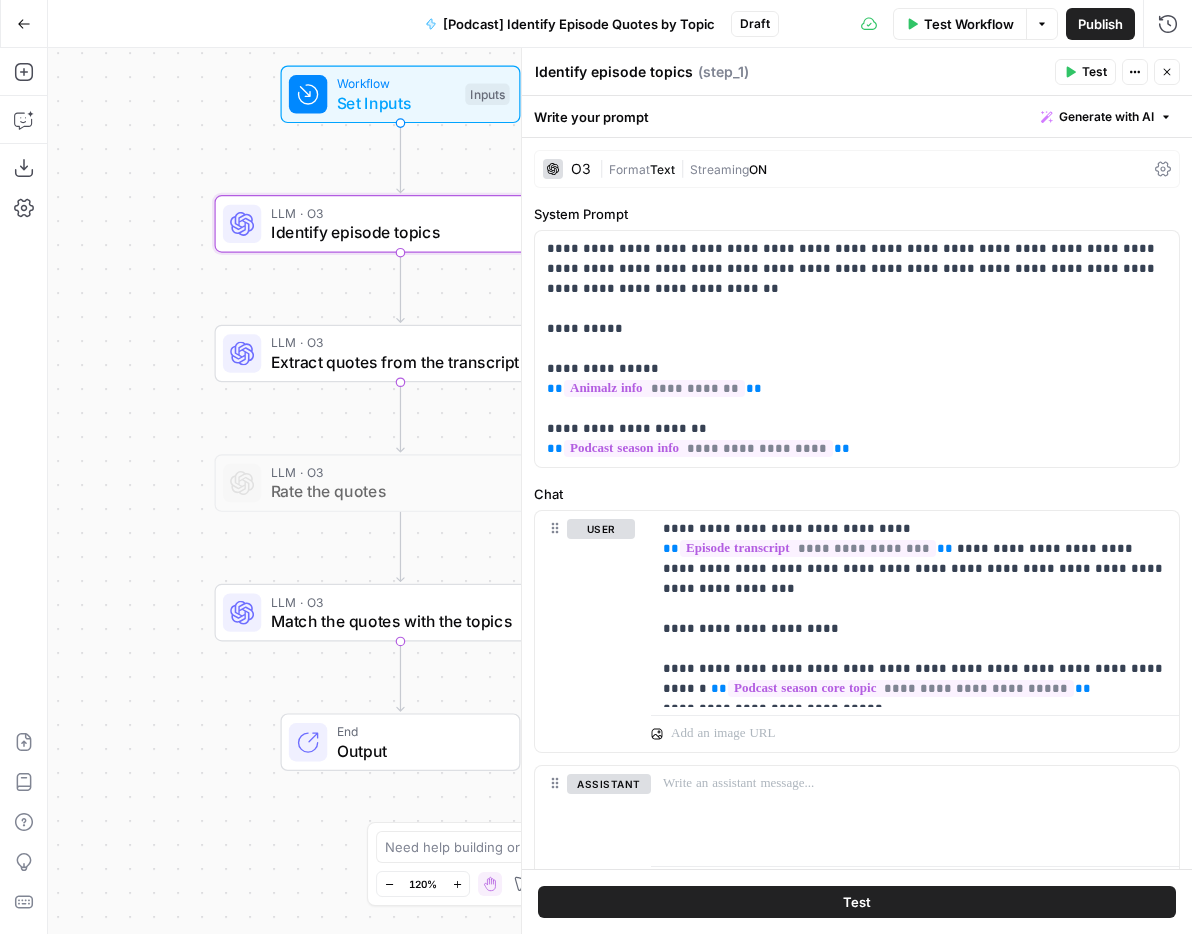click on "Extract quotes from the transcript" at bounding box center [396, 362] 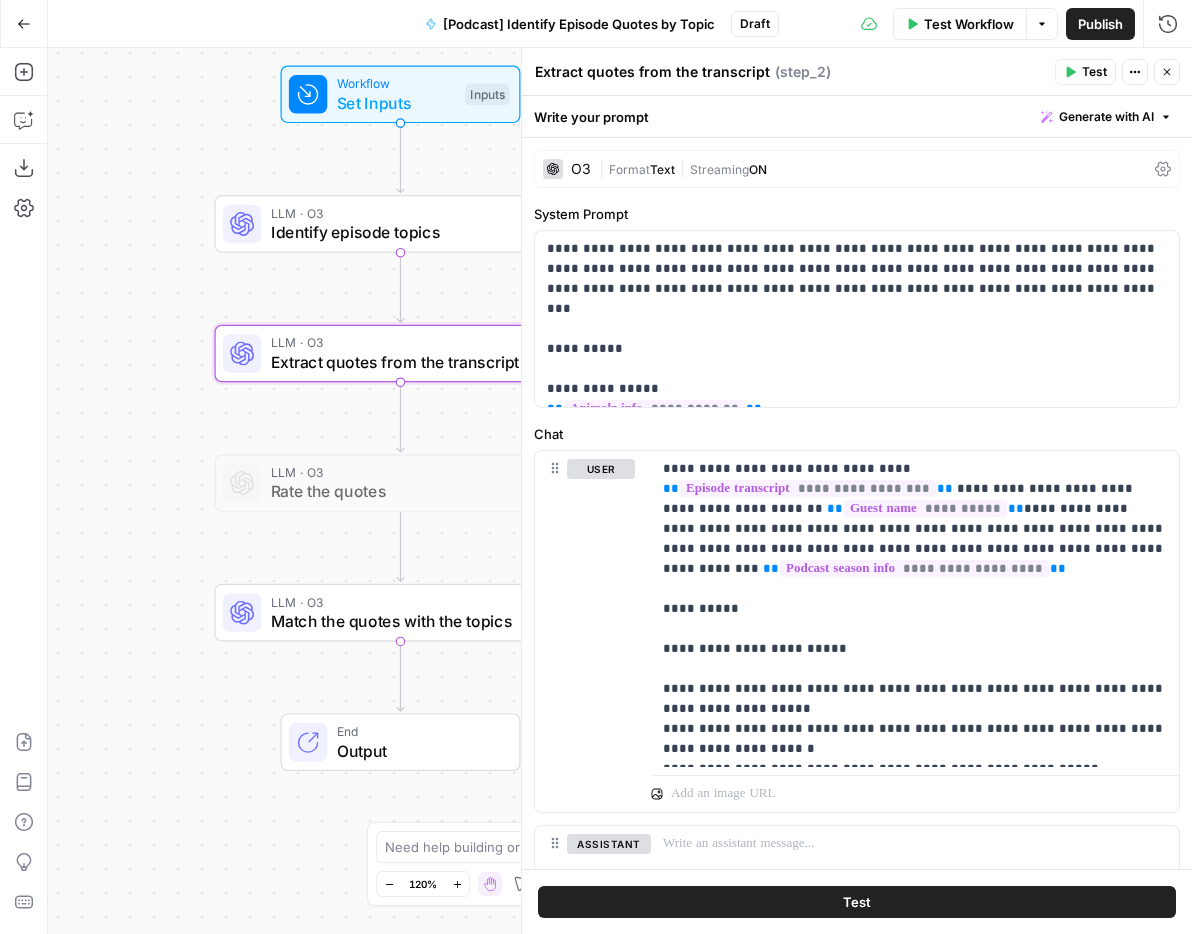 click on "Extract quotes from the transcript" at bounding box center (652, 72) 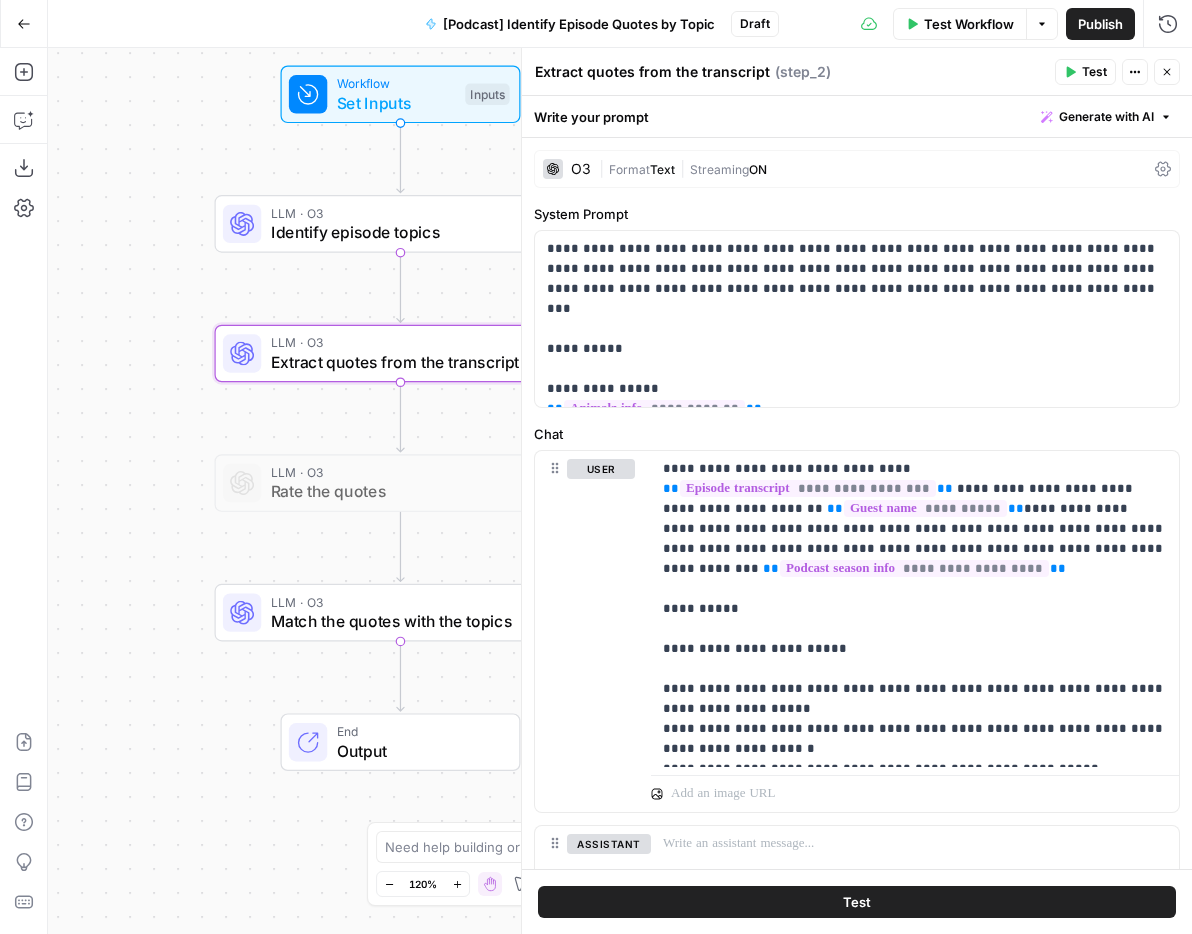 click on "Match the quotes with the topics" at bounding box center (396, 621) 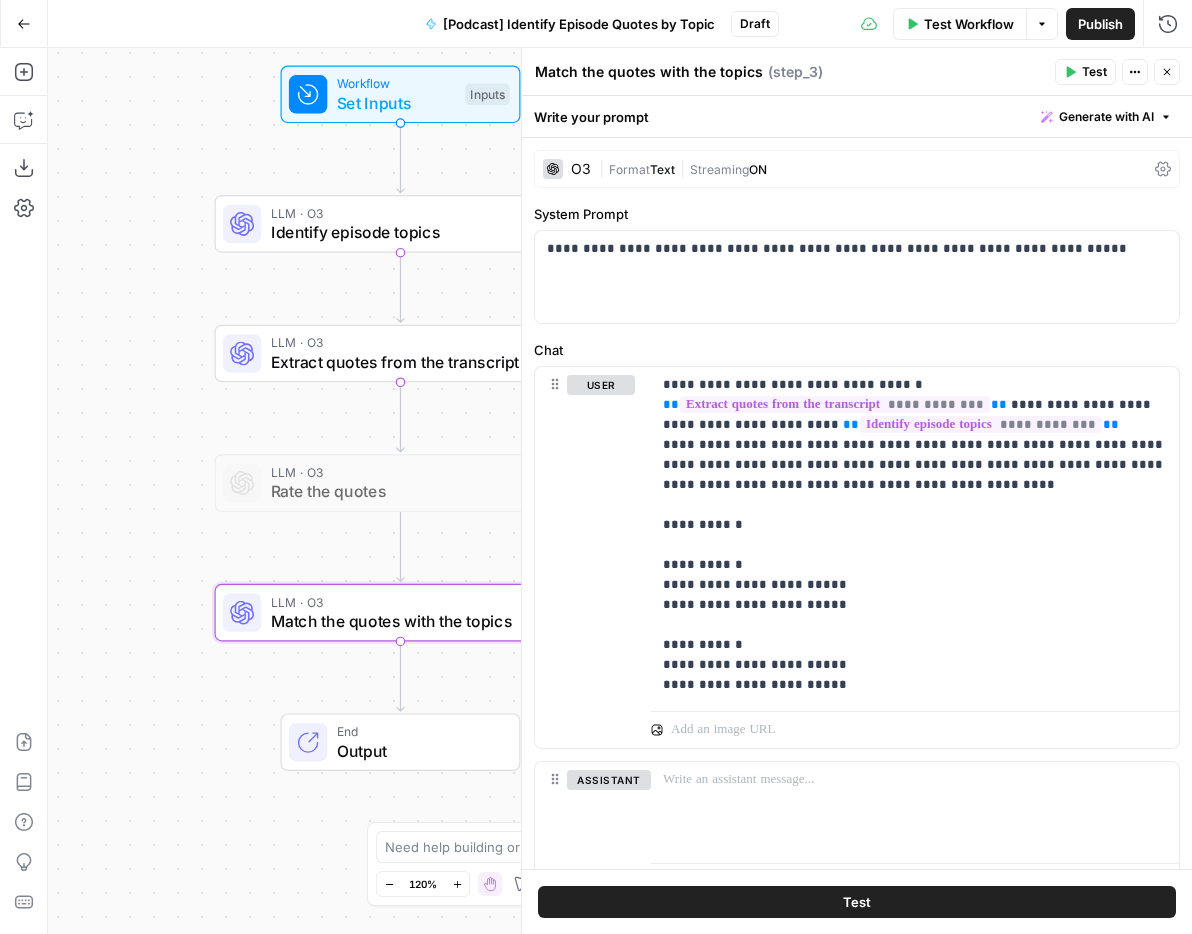 click on "Match the quotes with the topics" at bounding box center (649, 72) 